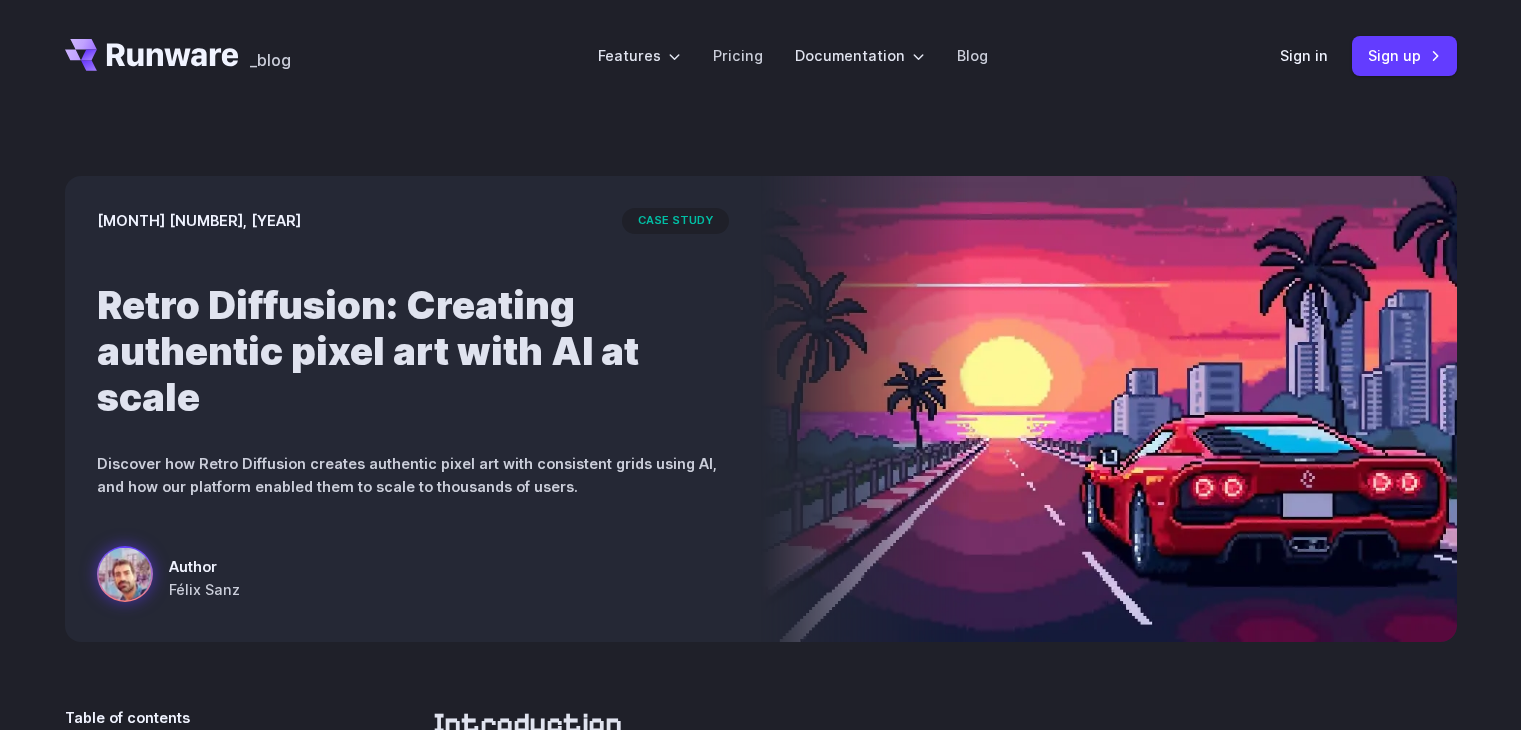 scroll, scrollTop: 68, scrollLeft: 0, axis: vertical 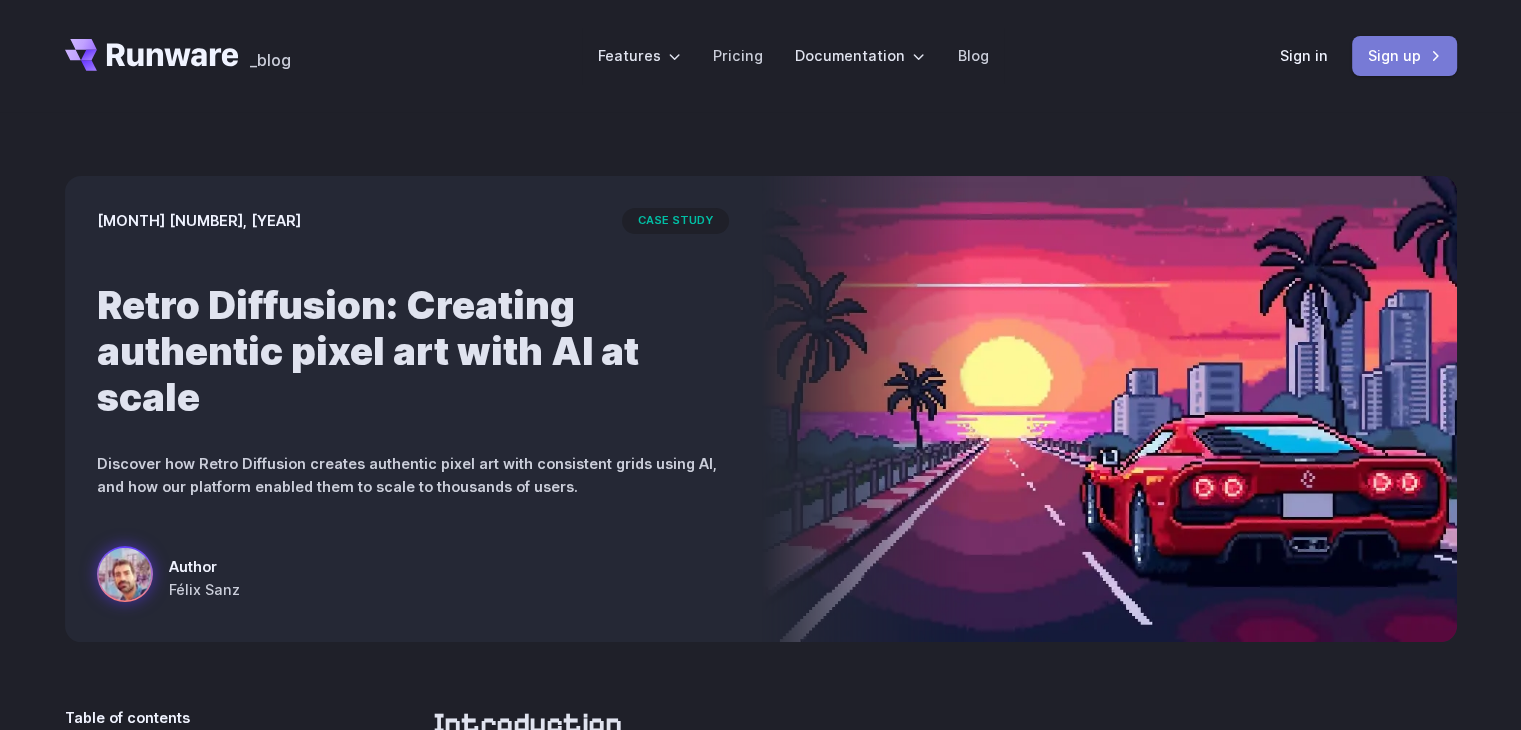 click on "Sign up" at bounding box center [1404, 55] 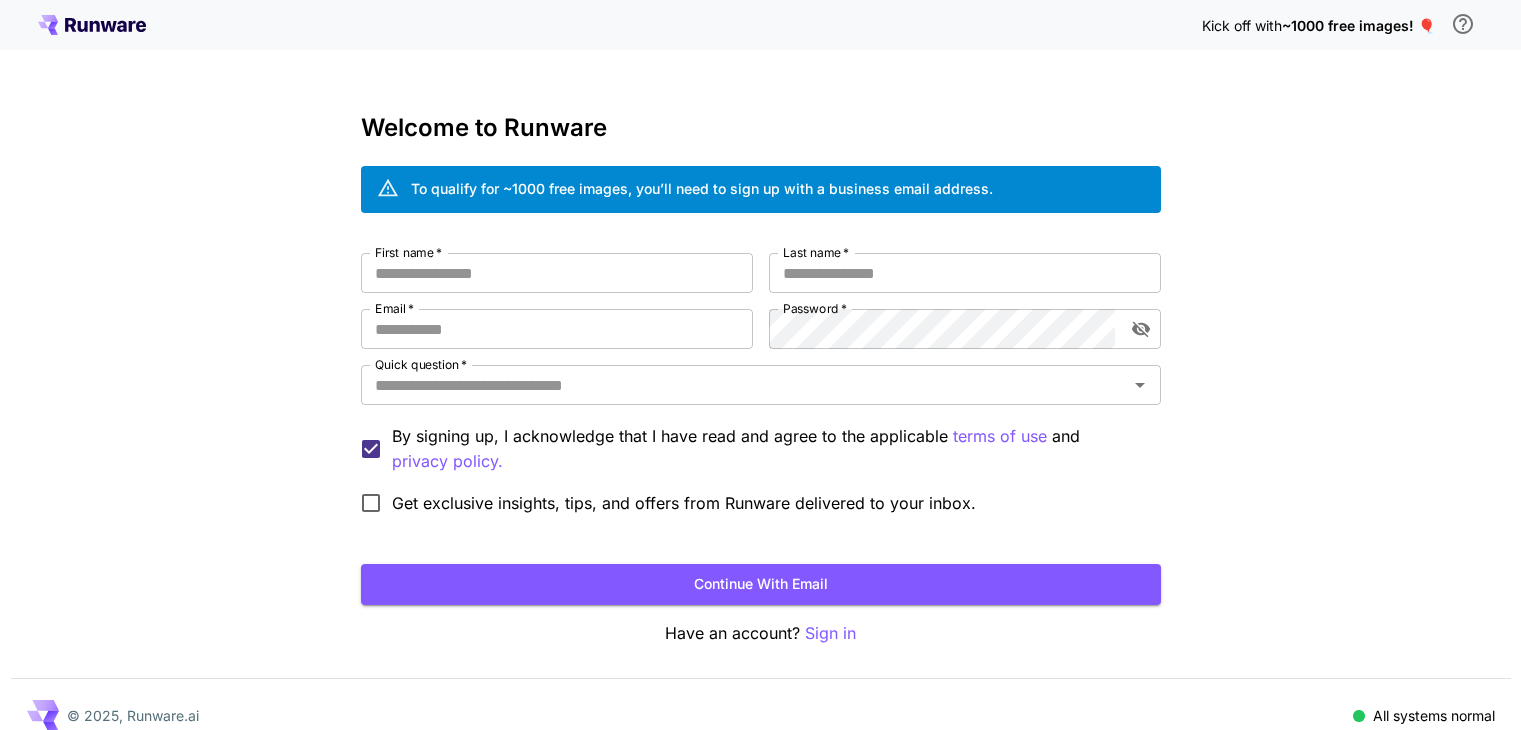 scroll, scrollTop: 0, scrollLeft: 0, axis: both 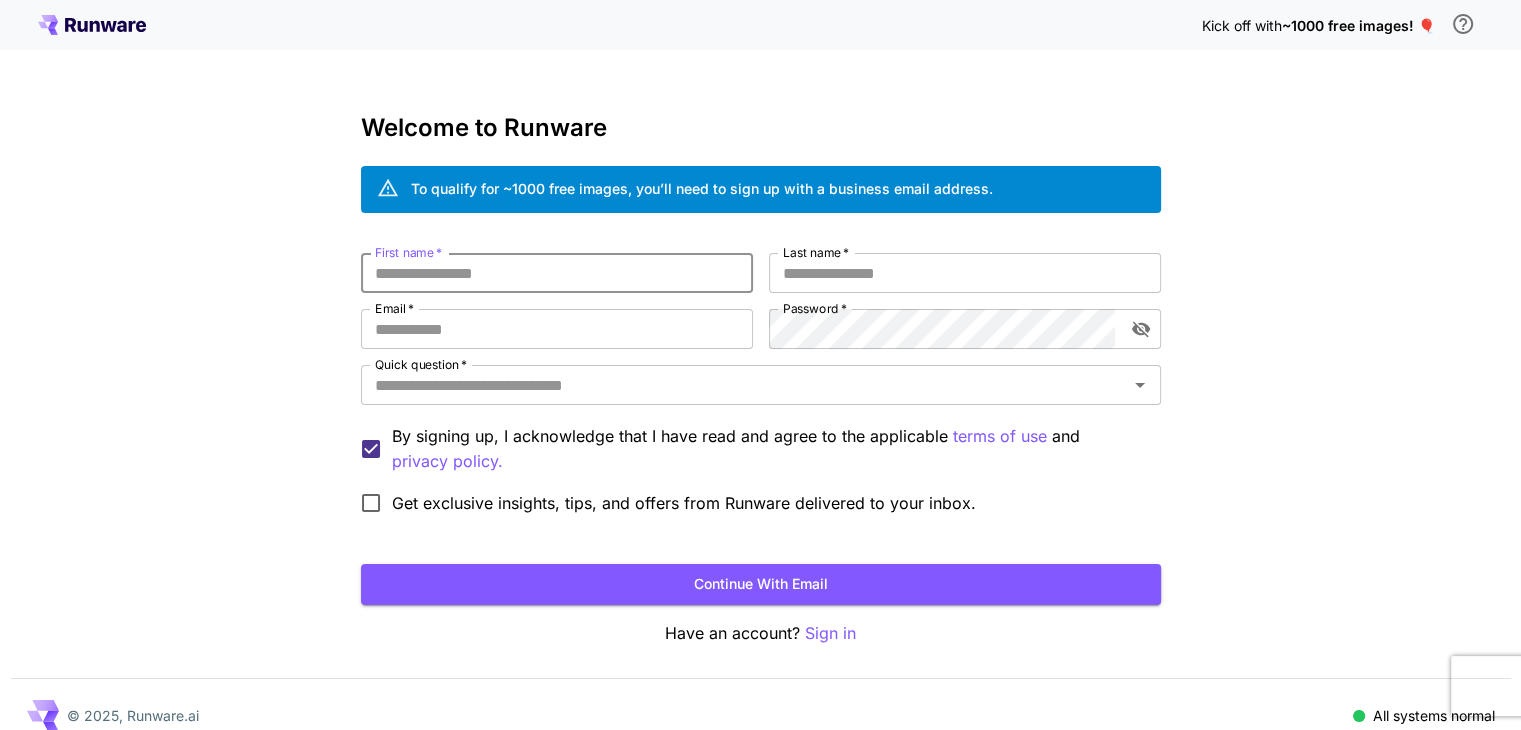 click on "First name   *" at bounding box center (557, 273) 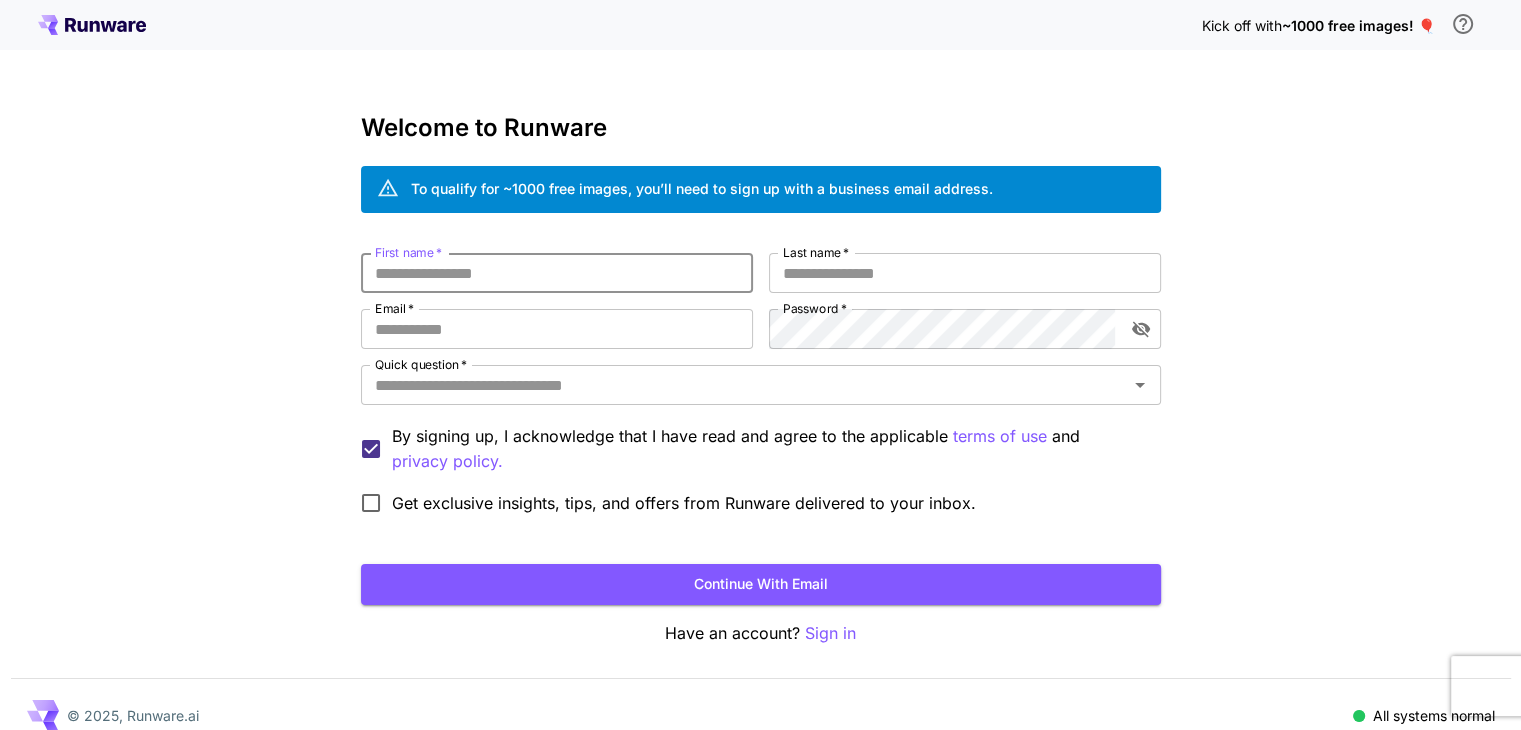 type on "*" 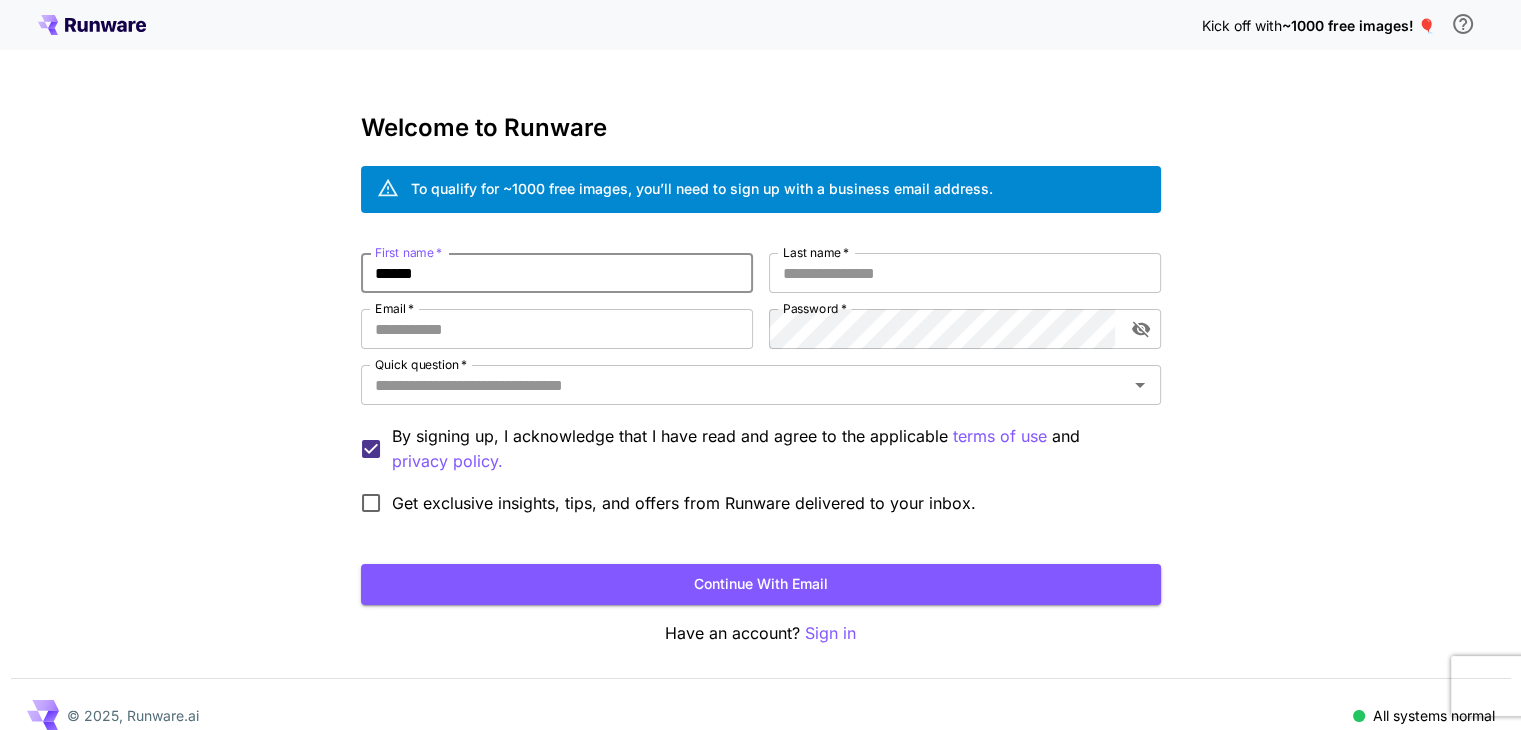 type on "******" 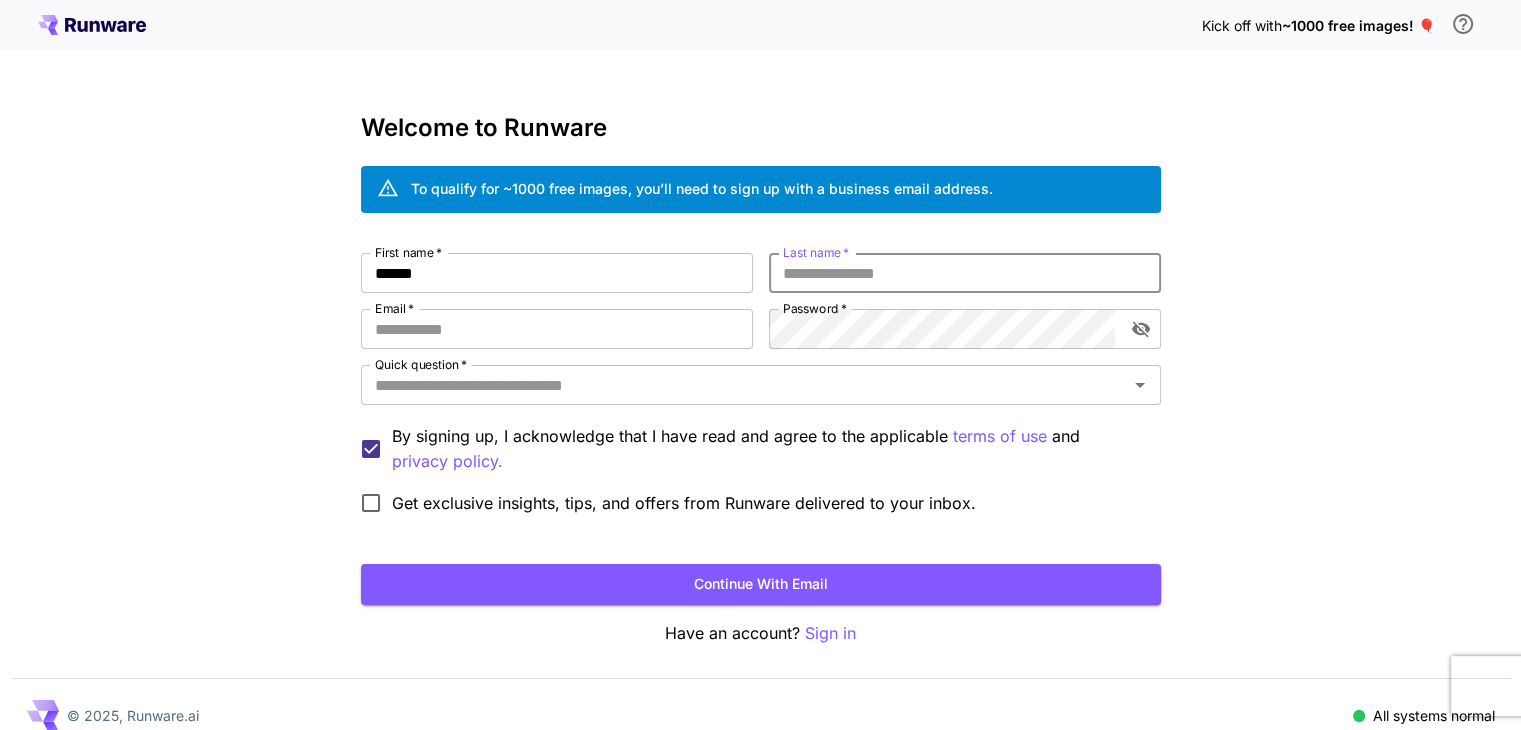 click on "Last name   *" at bounding box center [965, 273] 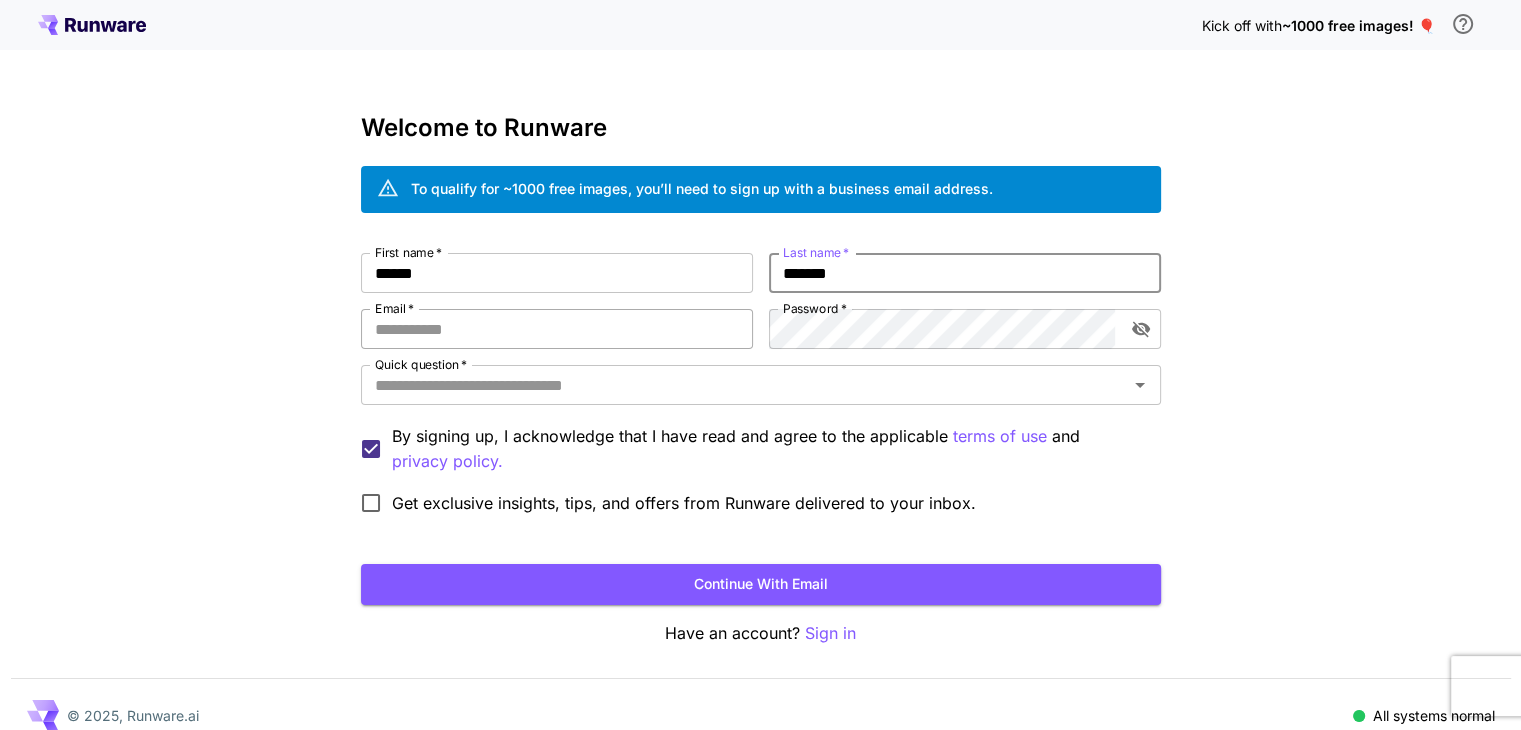type on "*******" 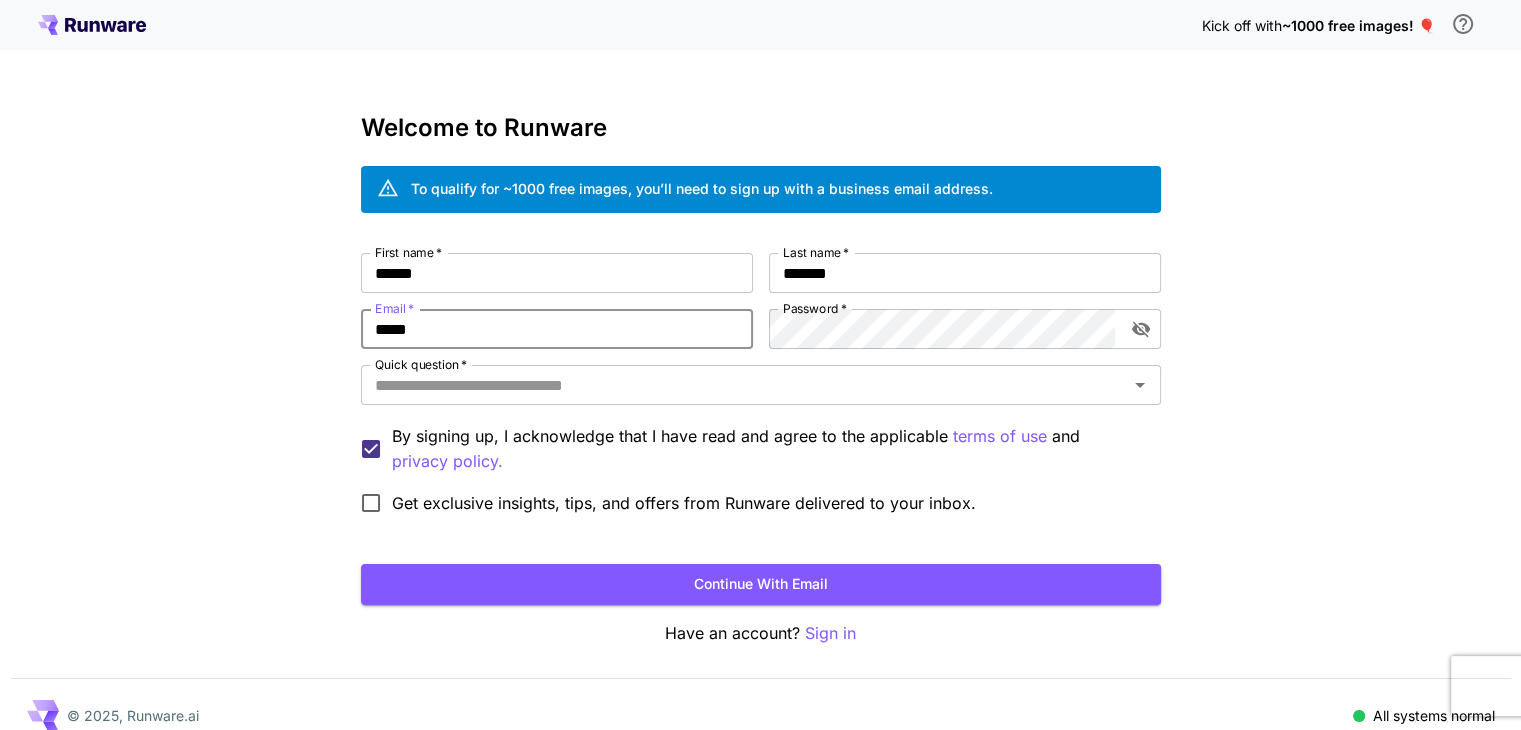 type on "**********" 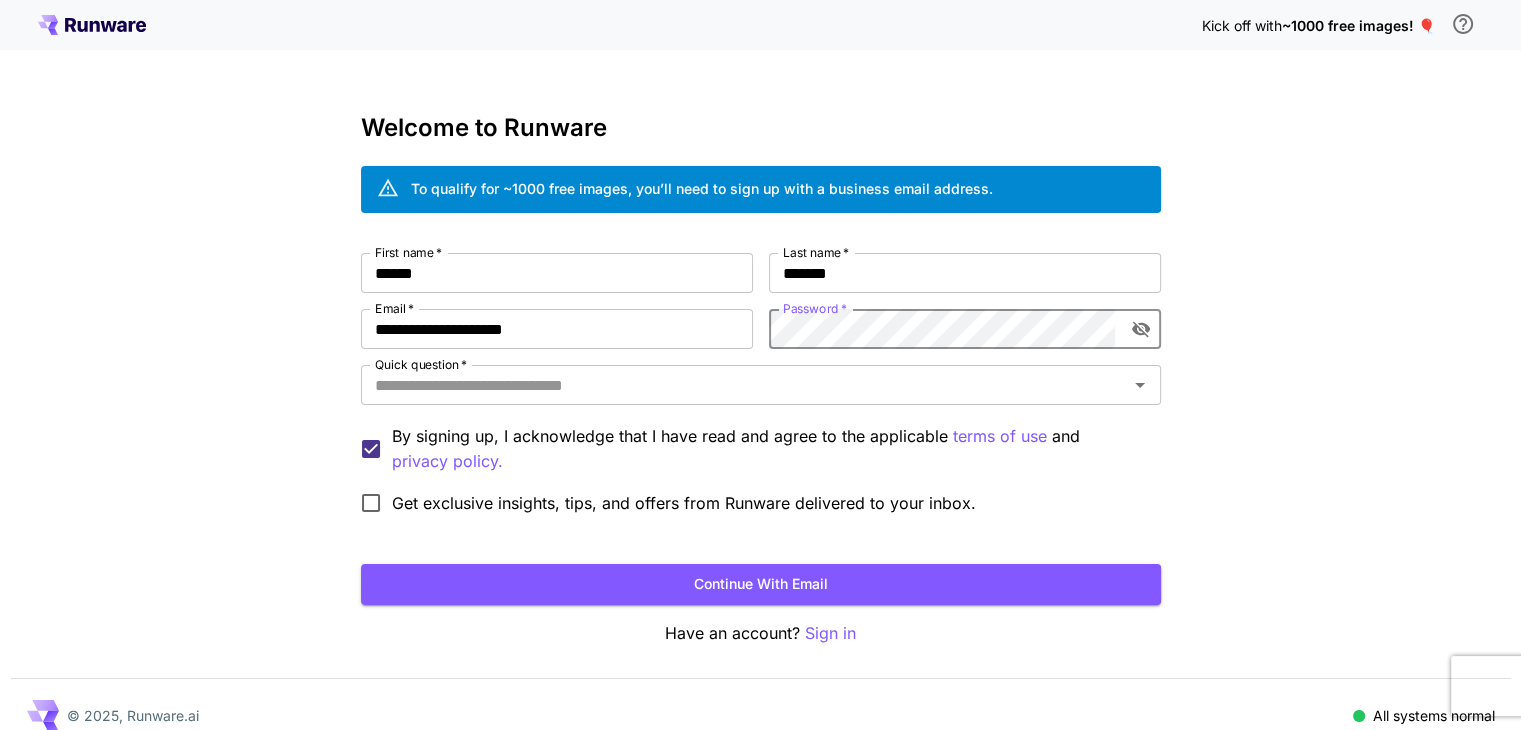 click at bounding box center (1141, 329) 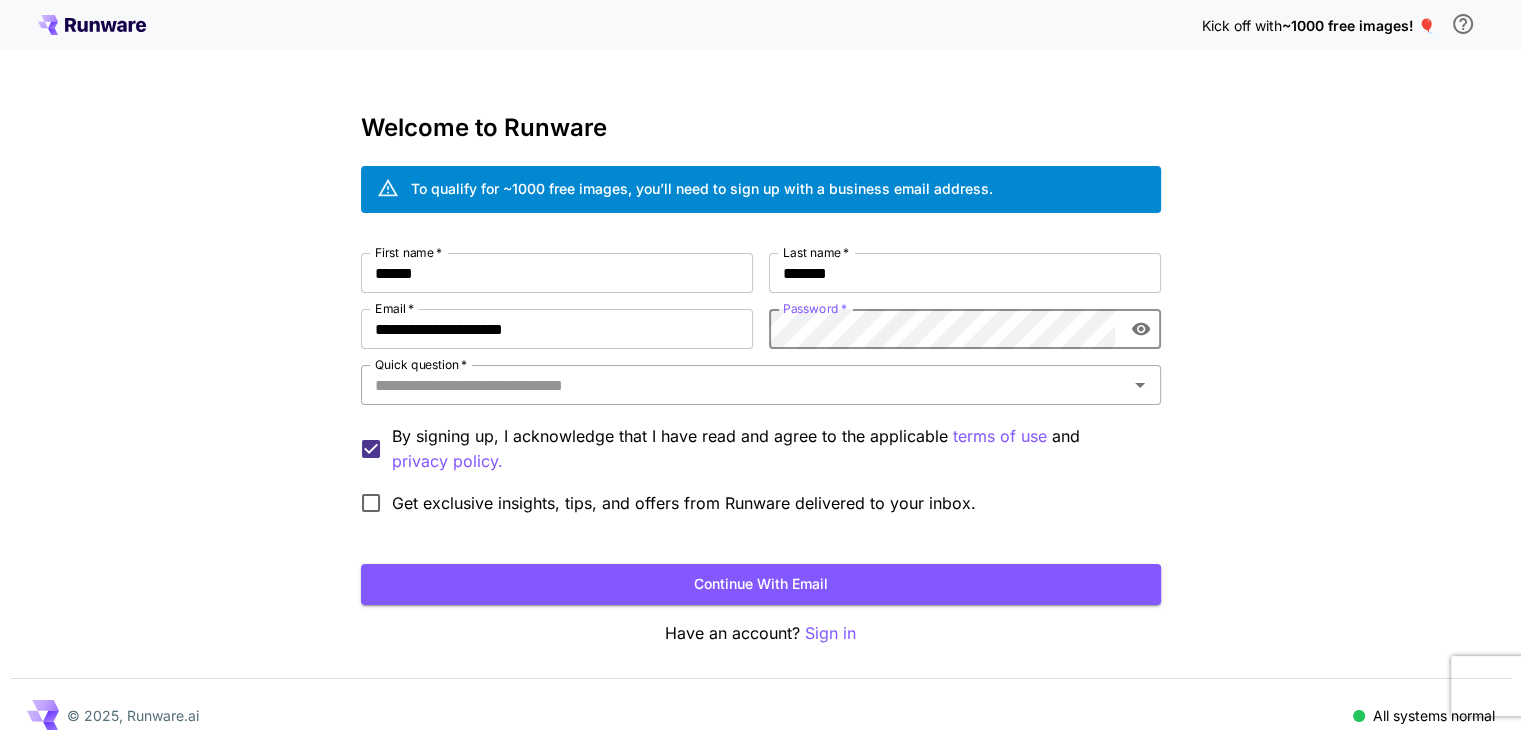 click on "Quick question   *" at bounding box center (744, 385) 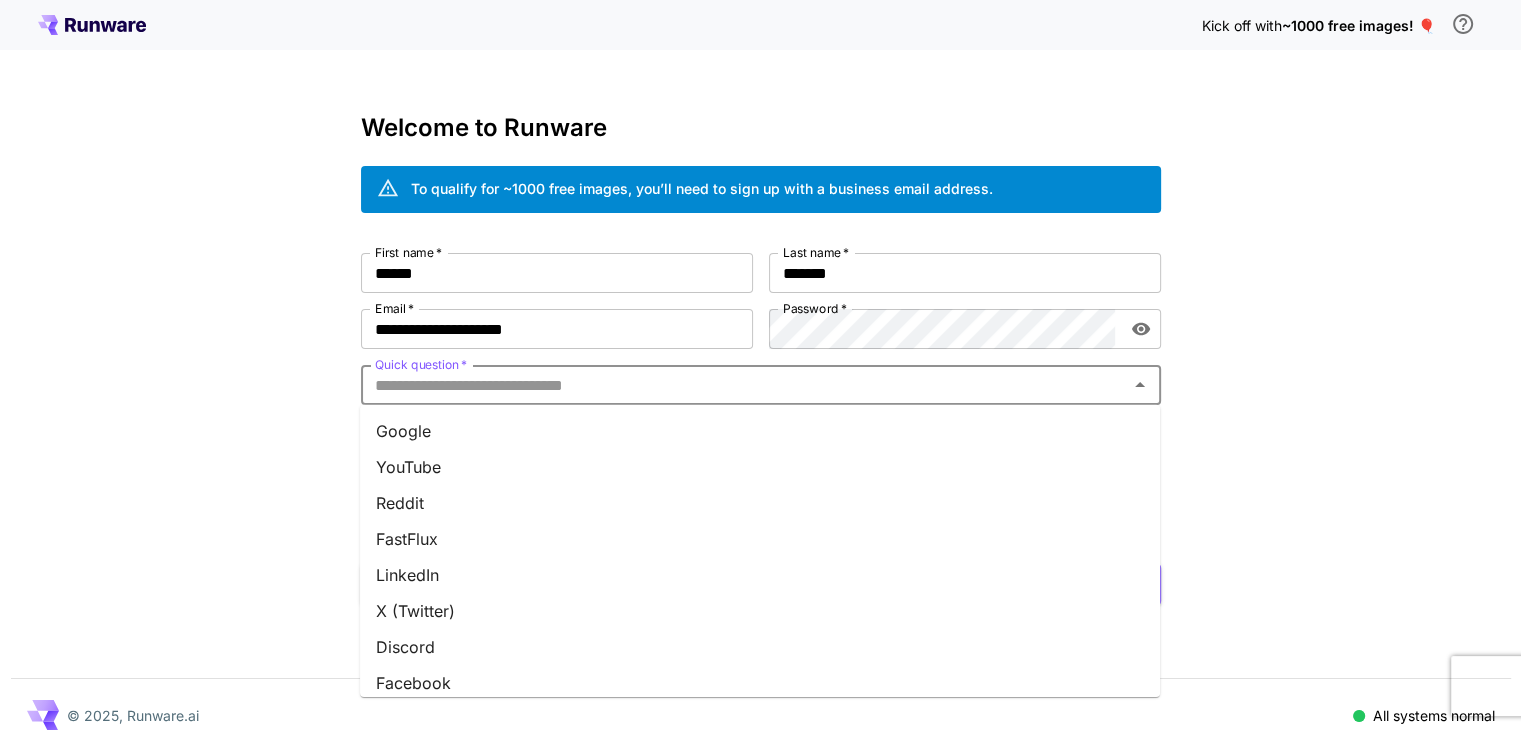 click on "Reddit" at bounding box center [760, 503] 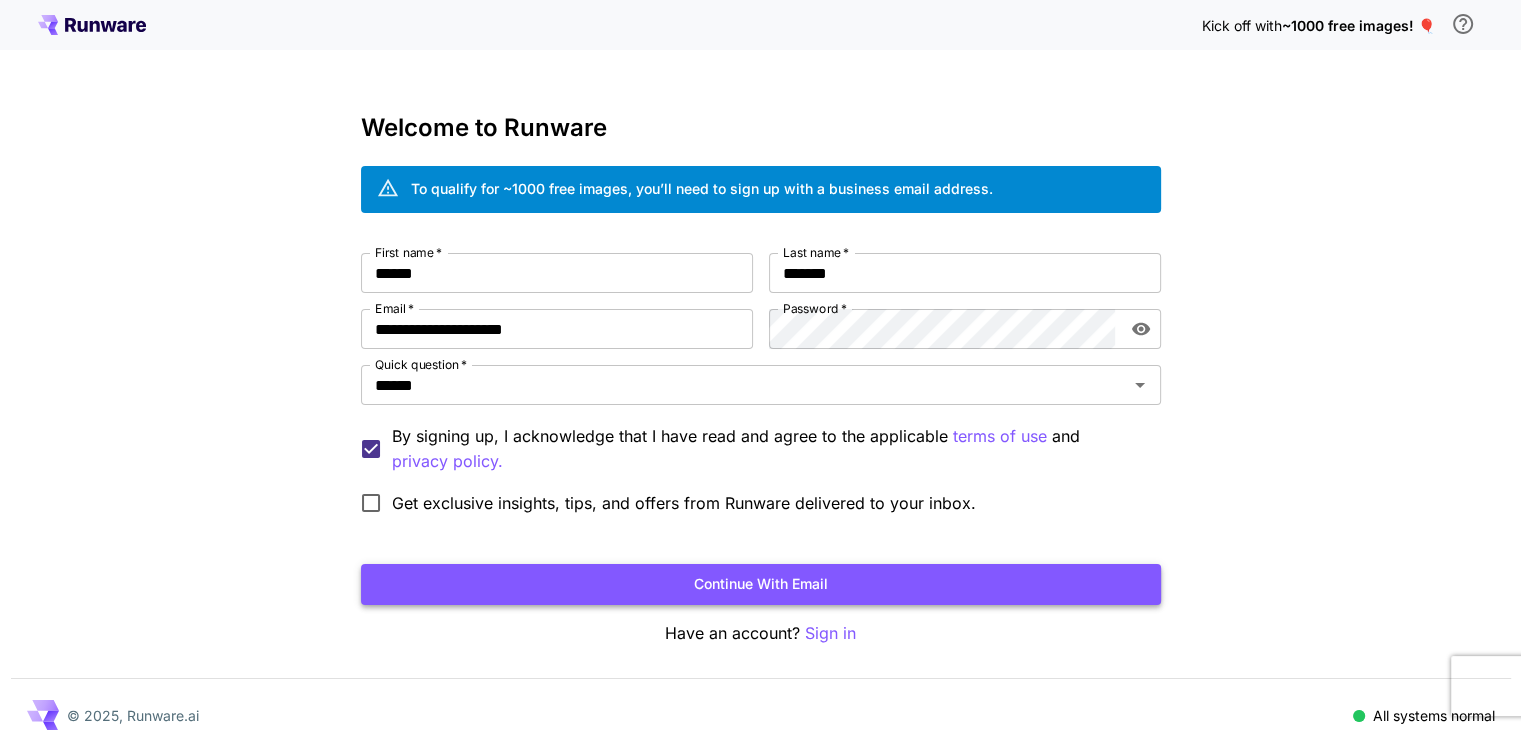 click on "Continue with email" at bounding box center [761, 584] 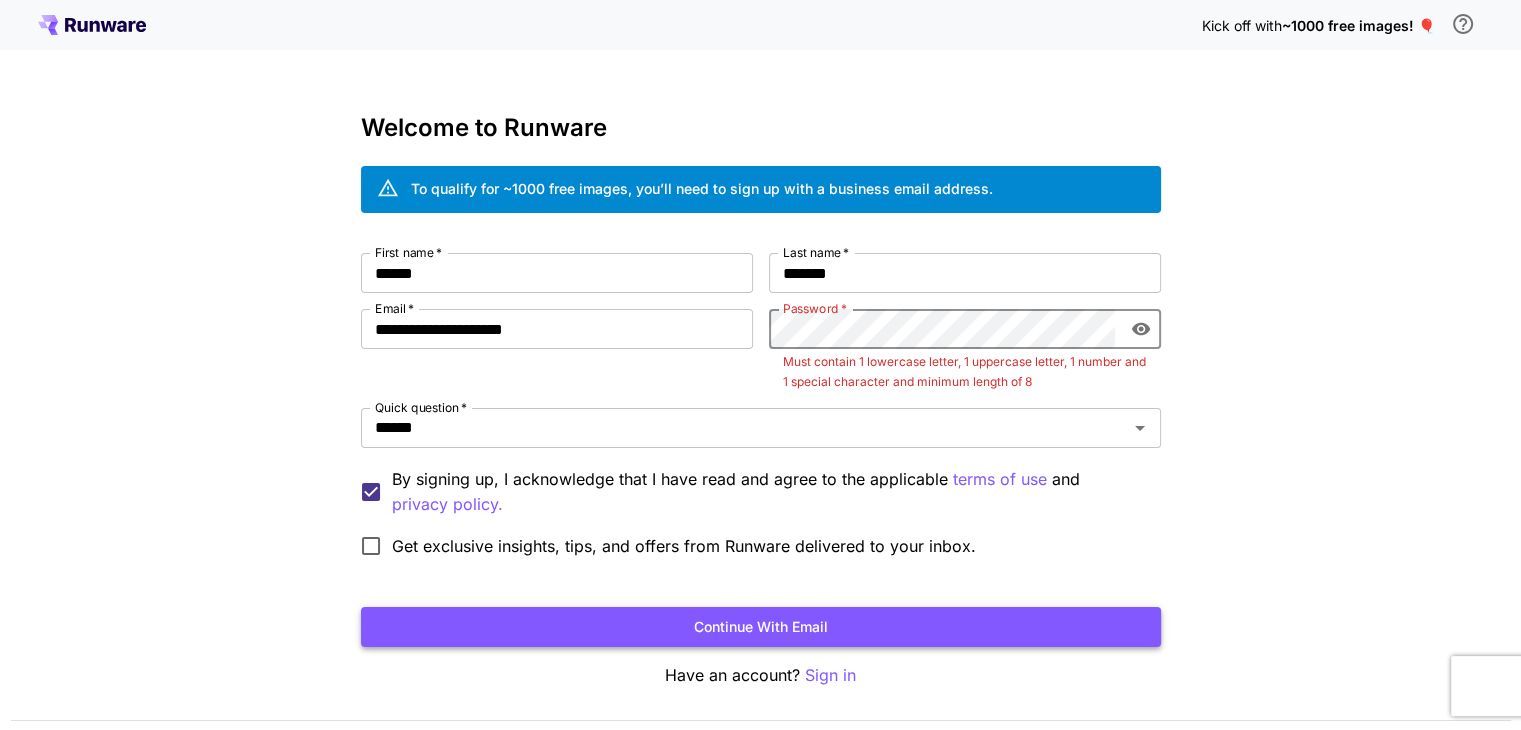 click on "Continue with email" at bounding box center [761, 627] 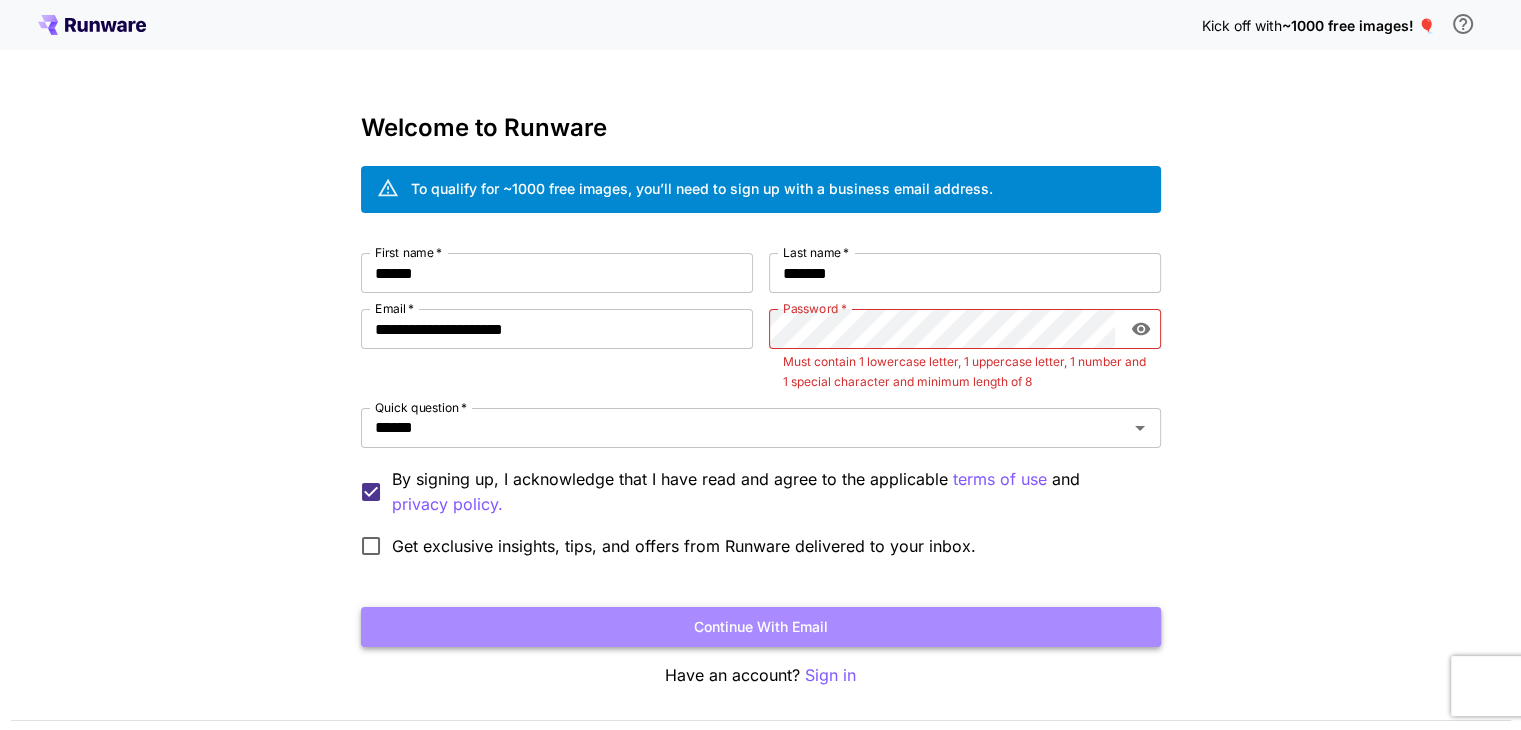 click on "Continue with email" at bounding box center (761, 627) 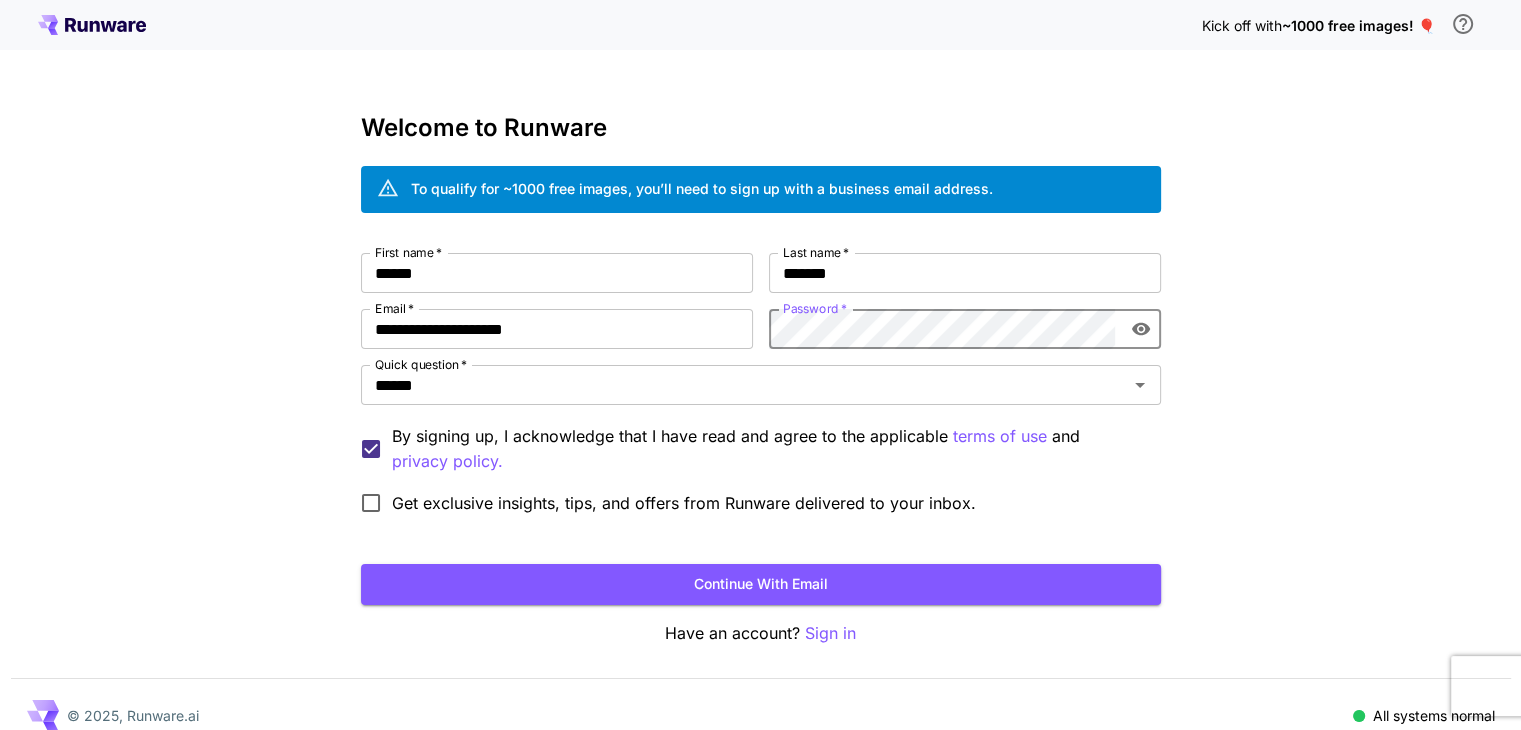 click on "Continue with email" at bounding box center [761, 584] 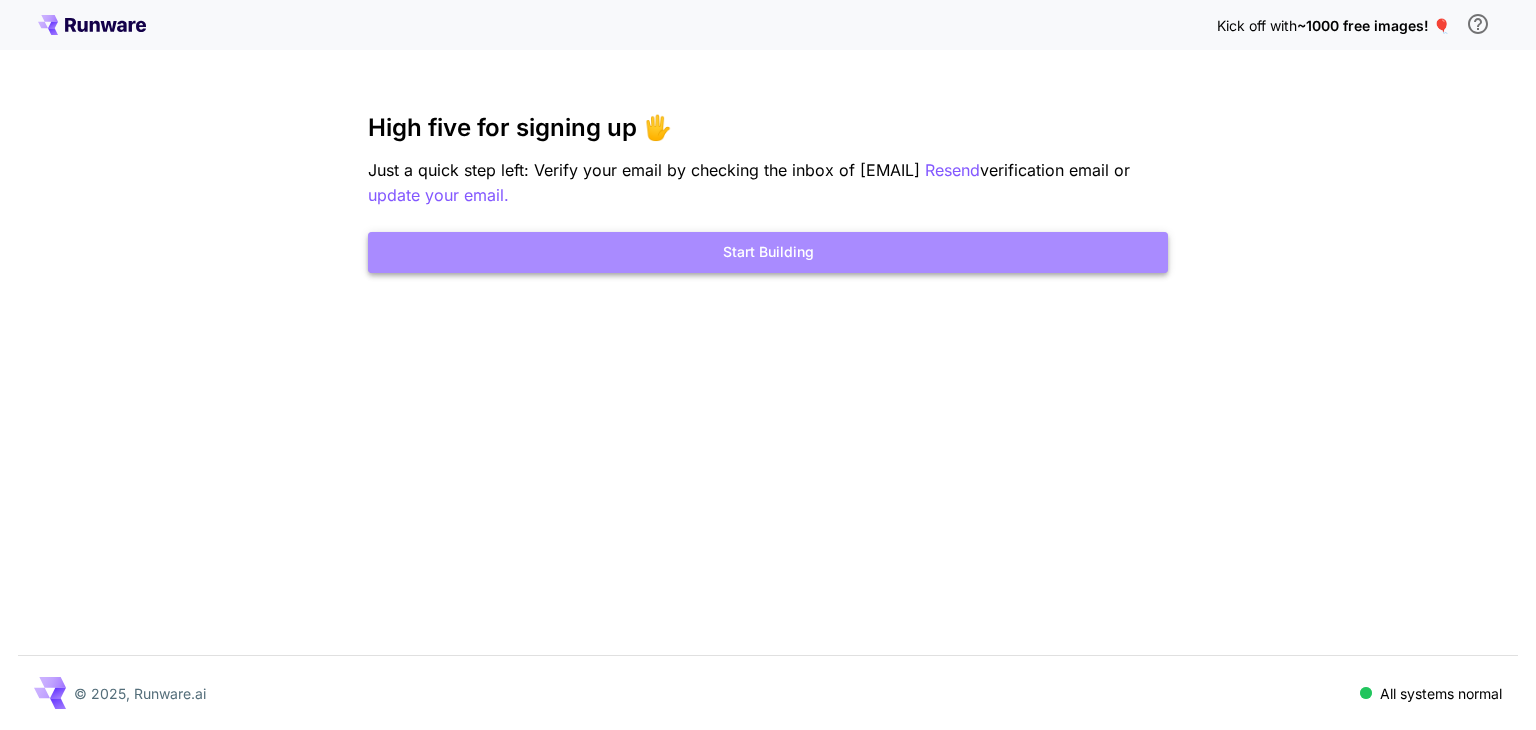click on "Start Building" at bounding box center (768, 252) 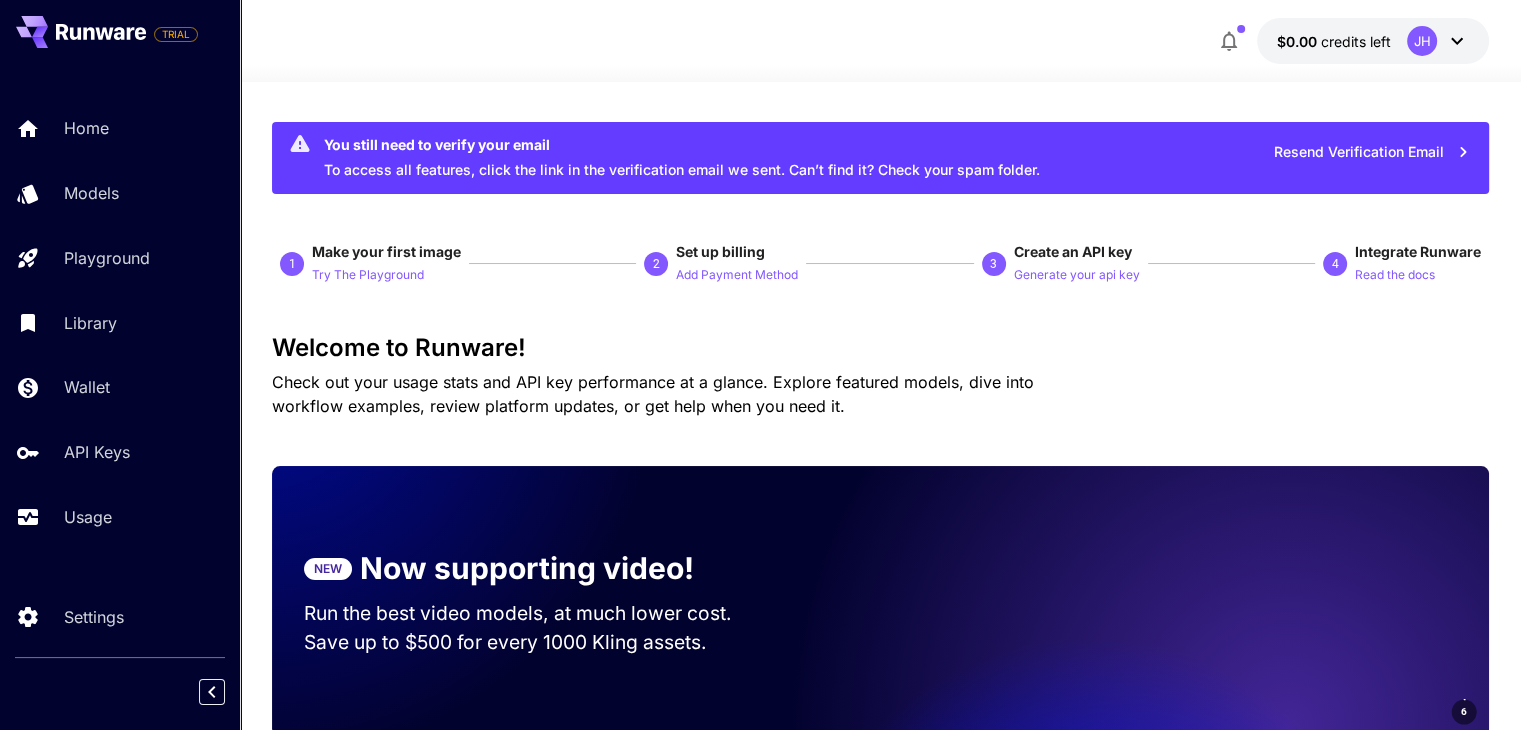 scroll, scrollTop: 6, scrollLeft: 0, axis: vertical 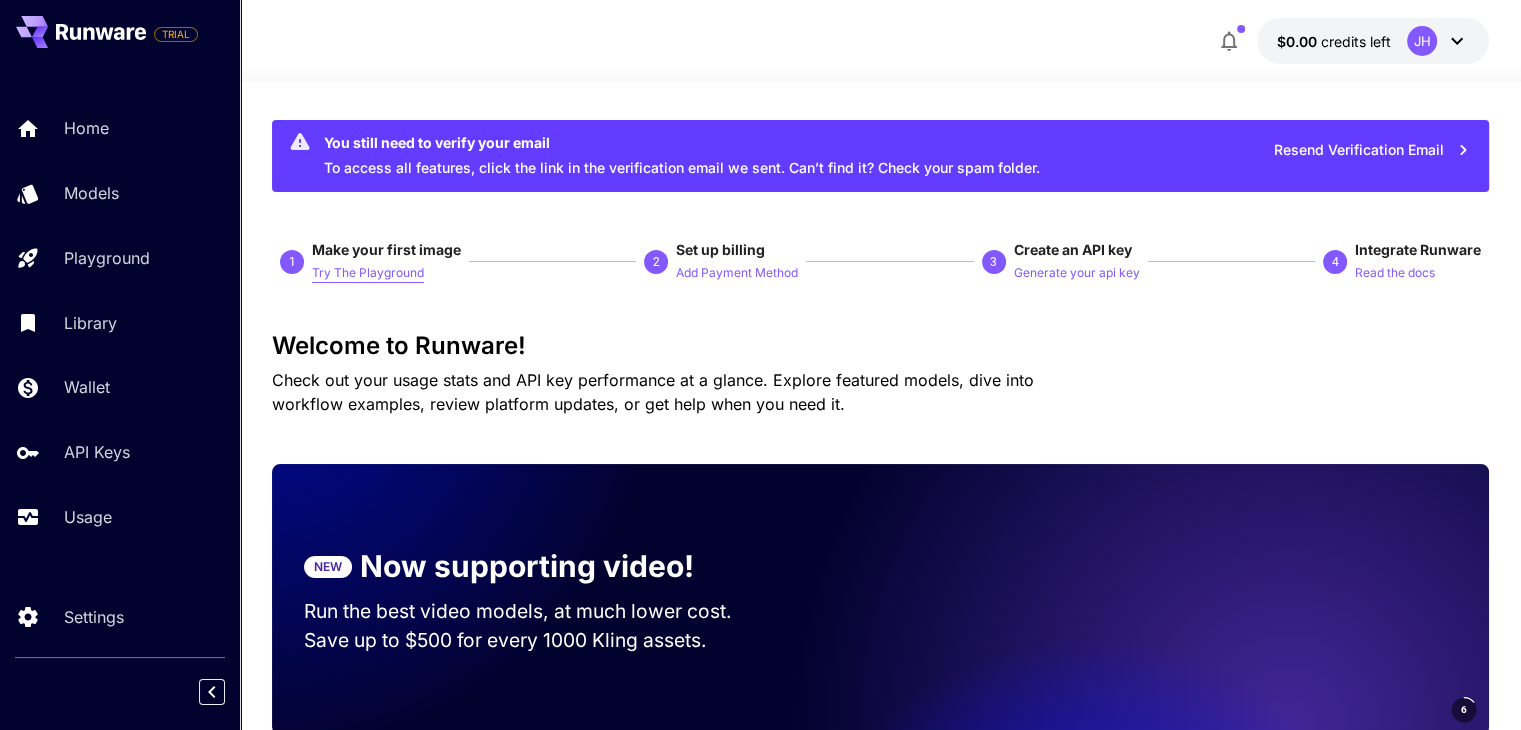 click on "Try The Playground" at bounding box center [368, 273] 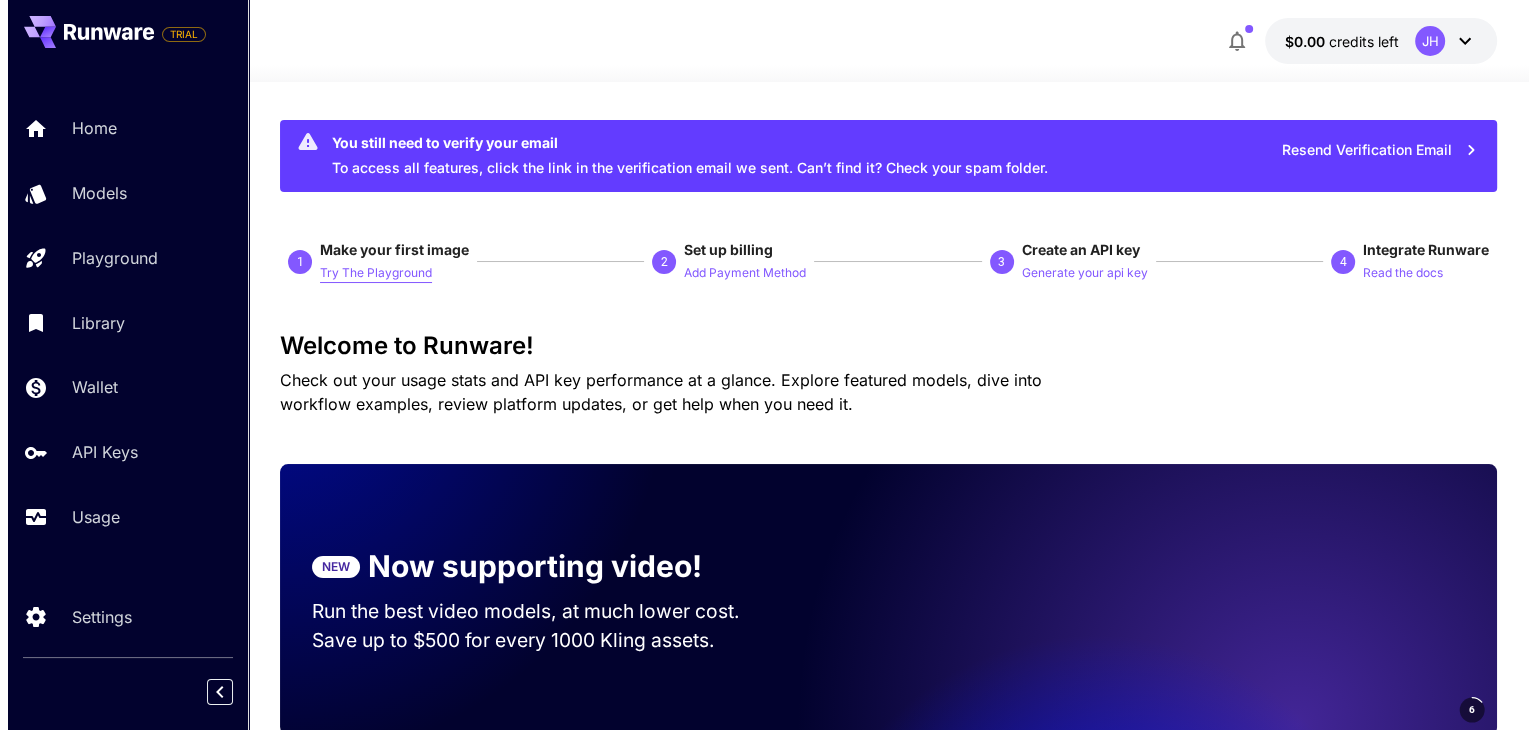scroll, scrollTop: 0, scrollLeft: 0, axis: both 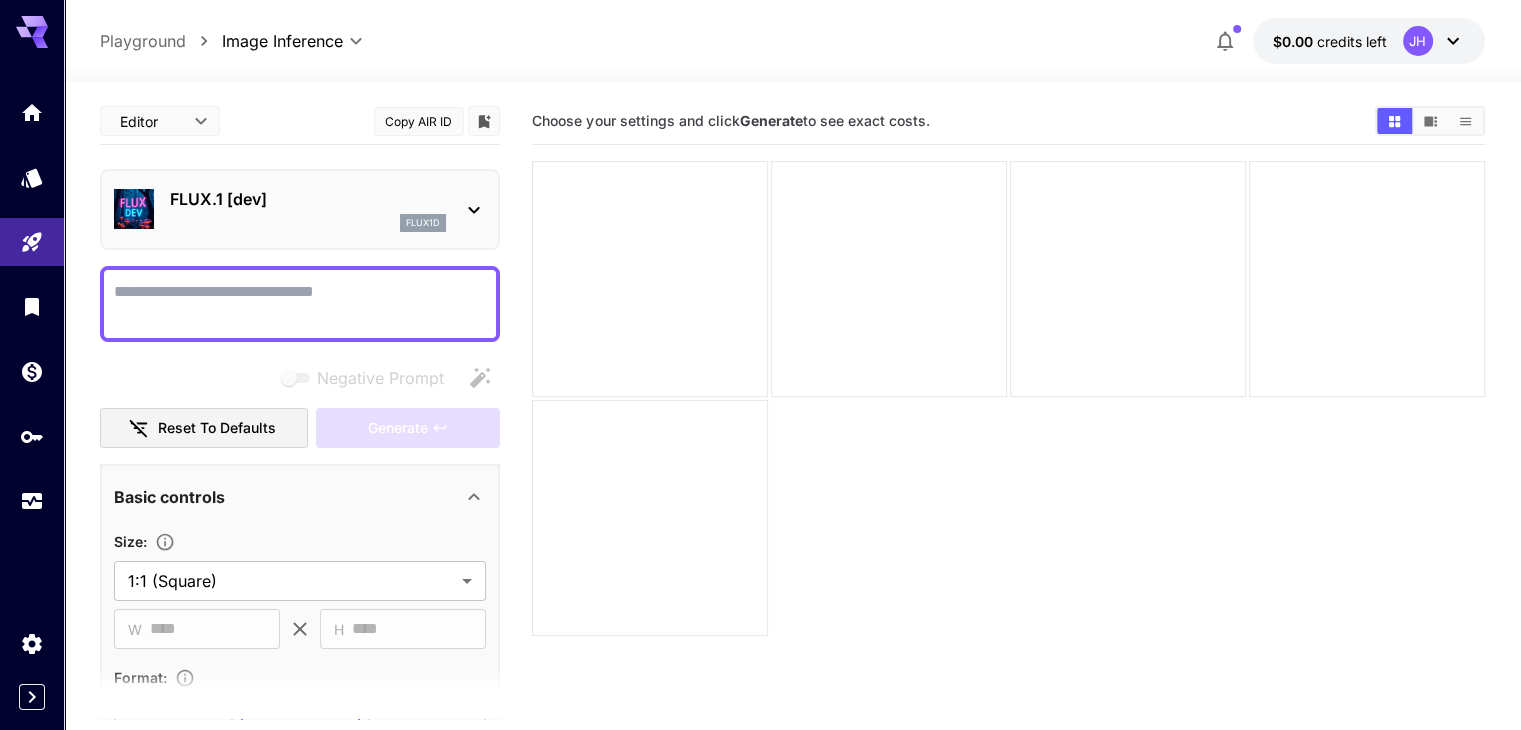 click on "flux1d" at bounding box center (423, 223) 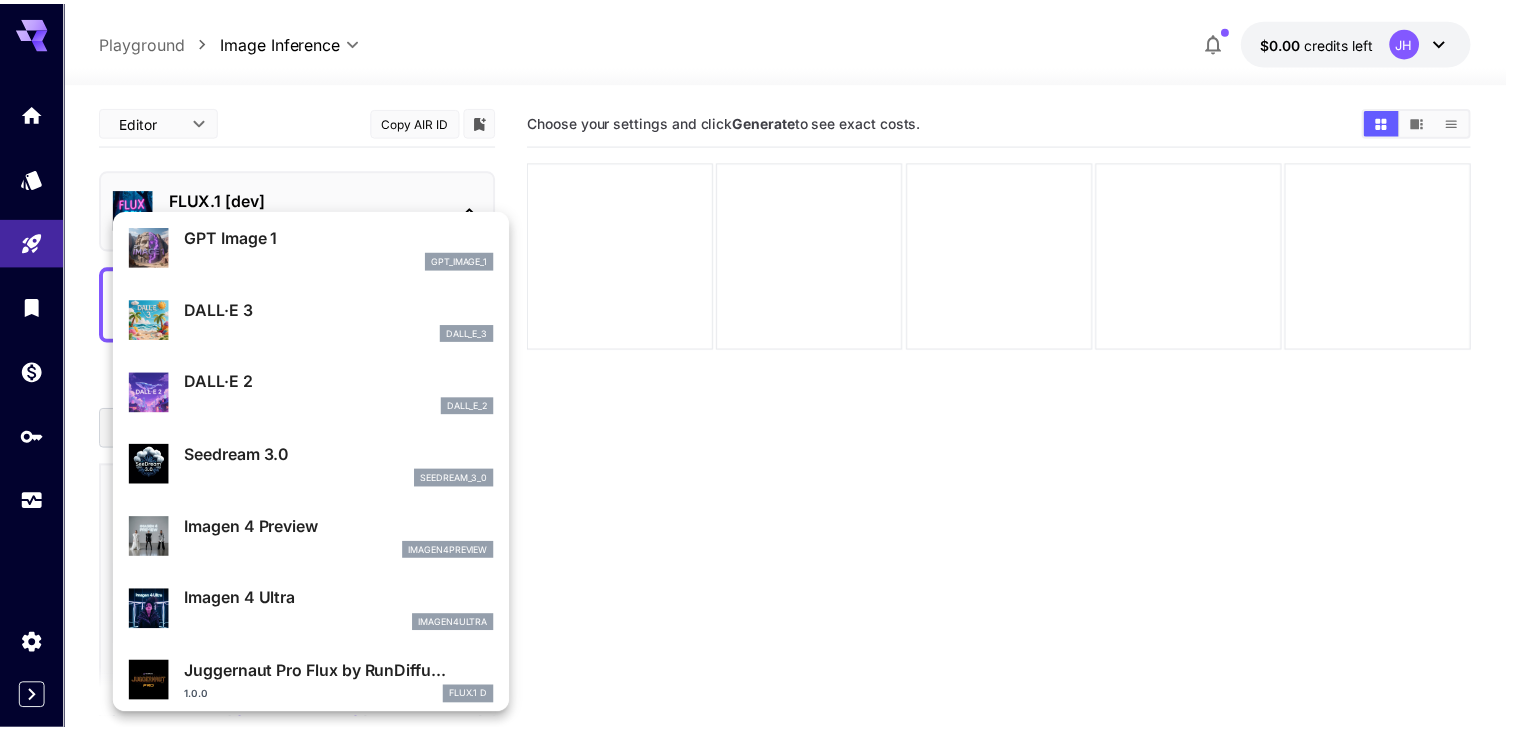 scroll, scrollTop: 313, scrollLeft: 0, axis: vertical 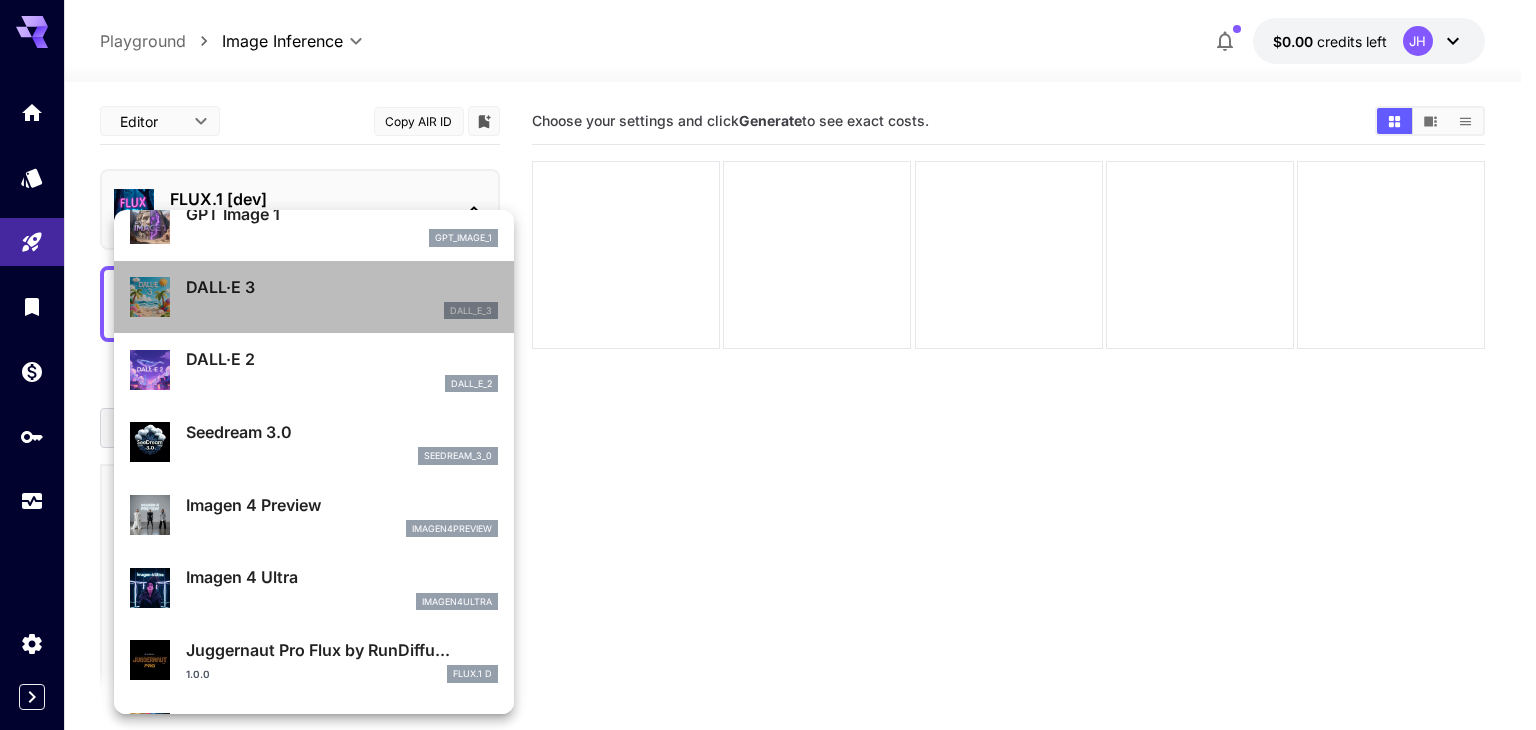 click on "dall_e_3" at bounding box center (471, 311) 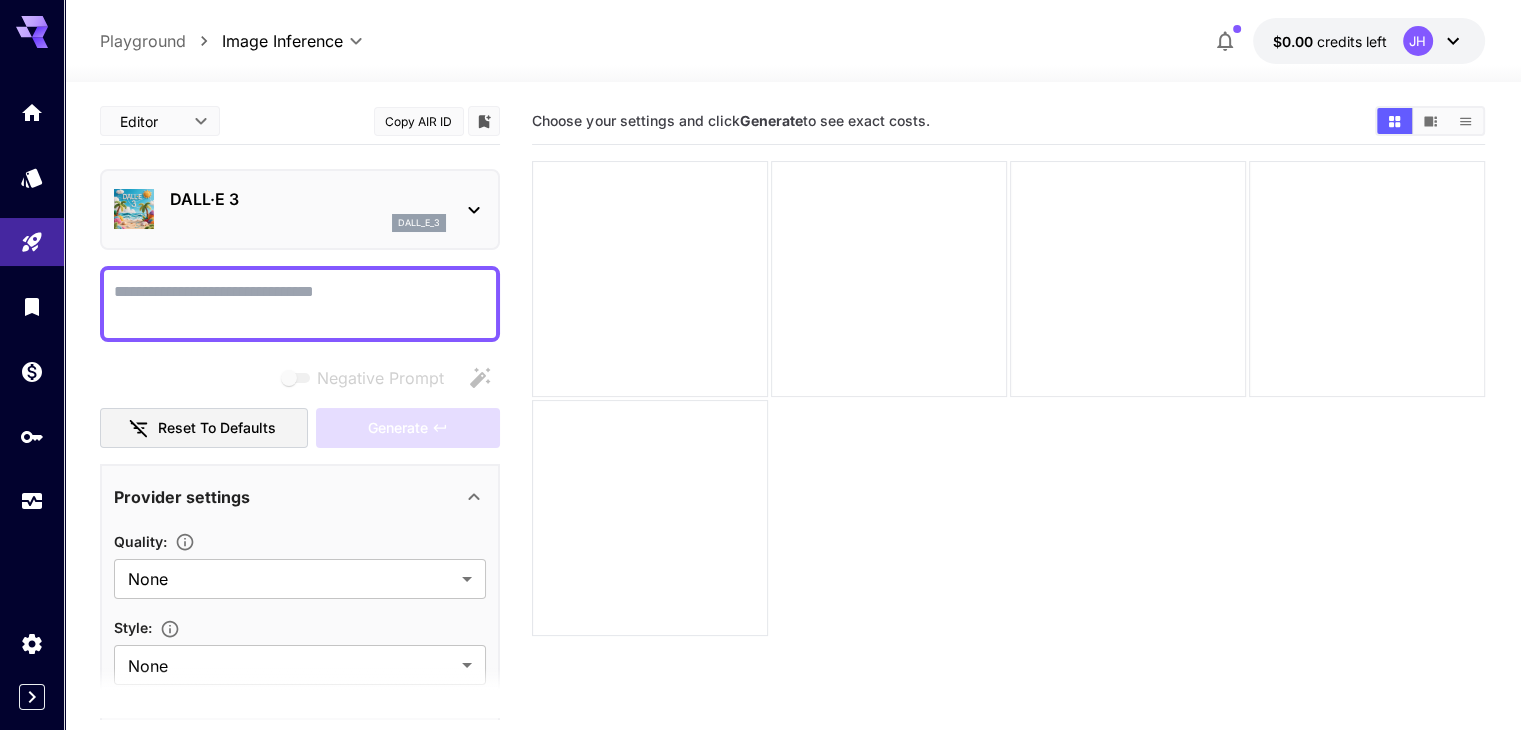 click on "Negative Prompt" at bounding box center [300, 304] 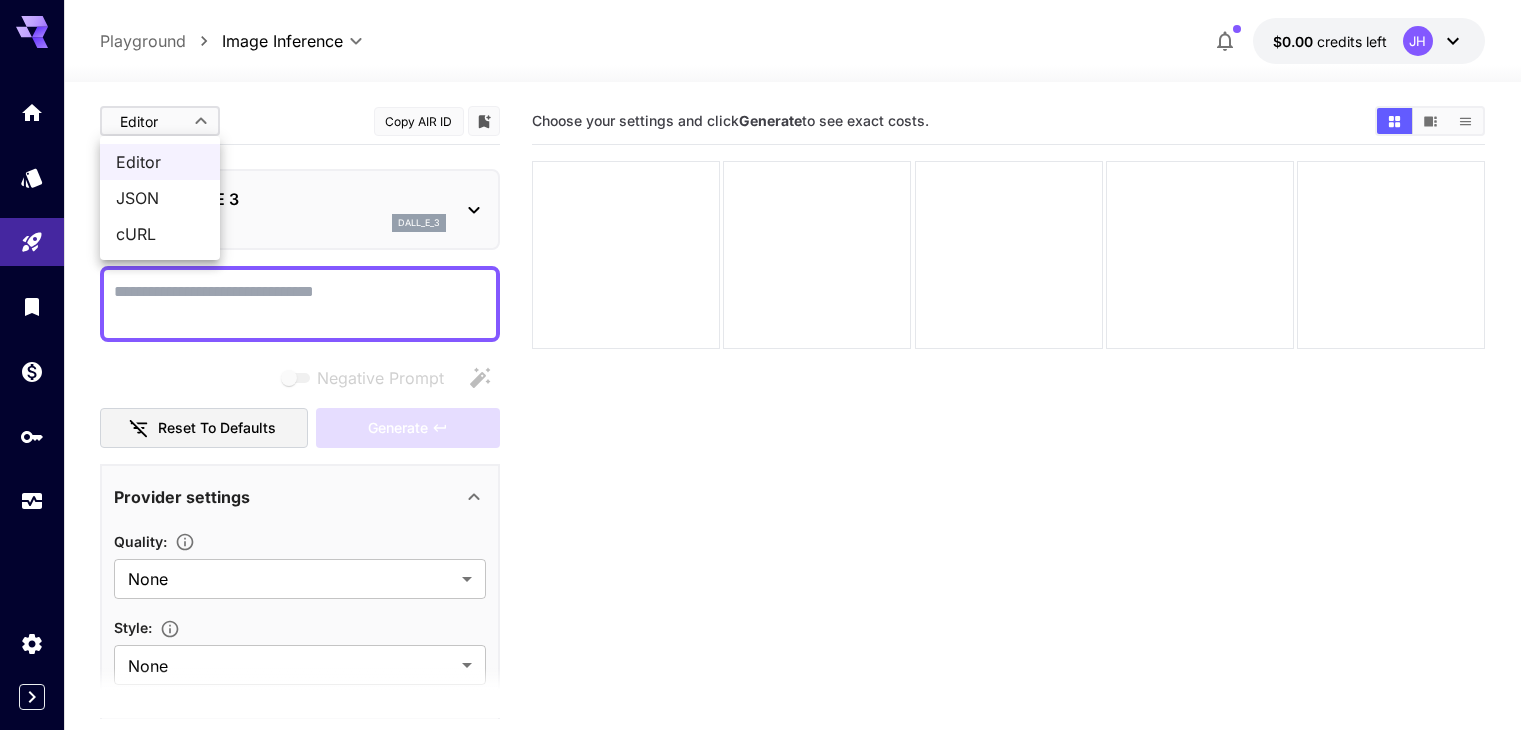 click on "**********" at bounding box center (768, 444) 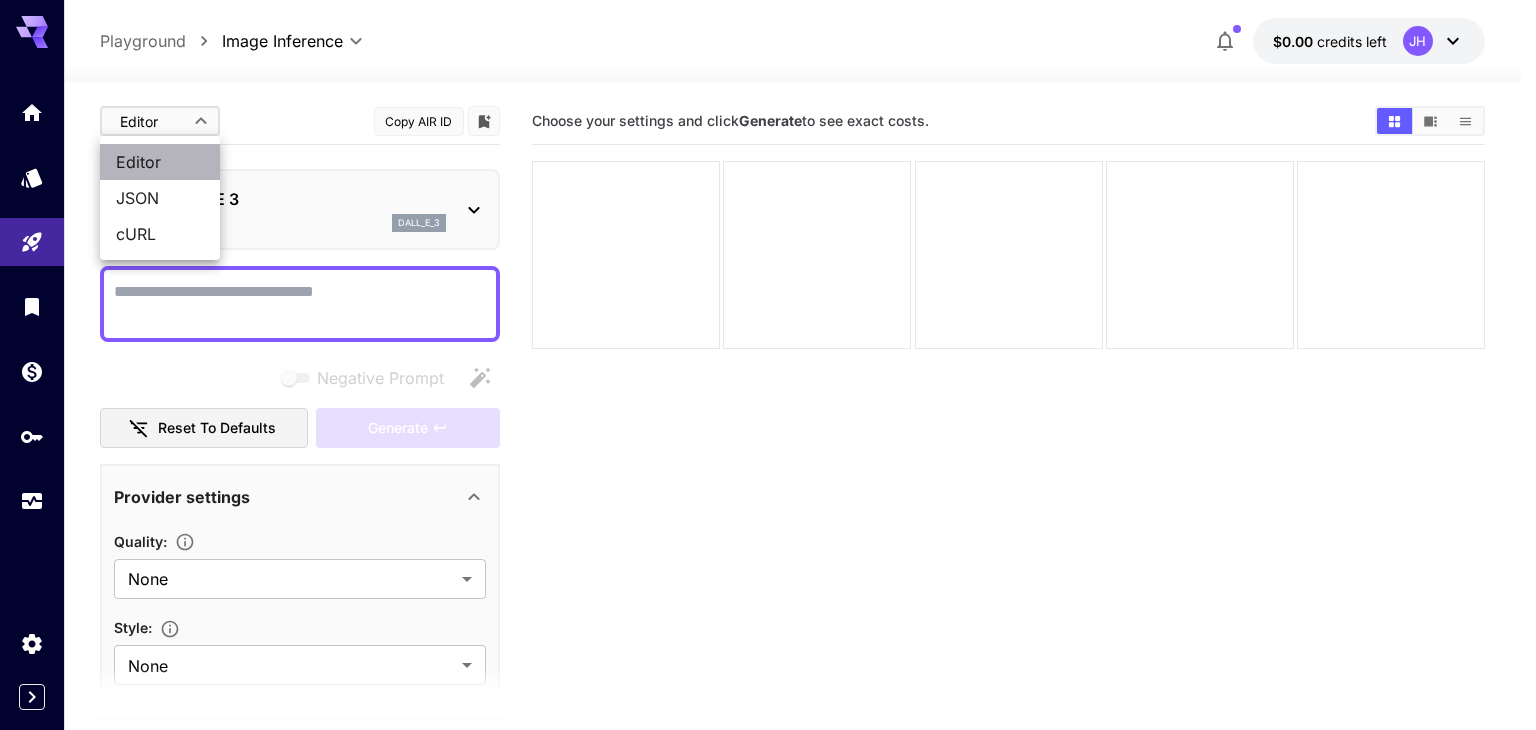 click on "Editor" at bounding box center (160, 162) 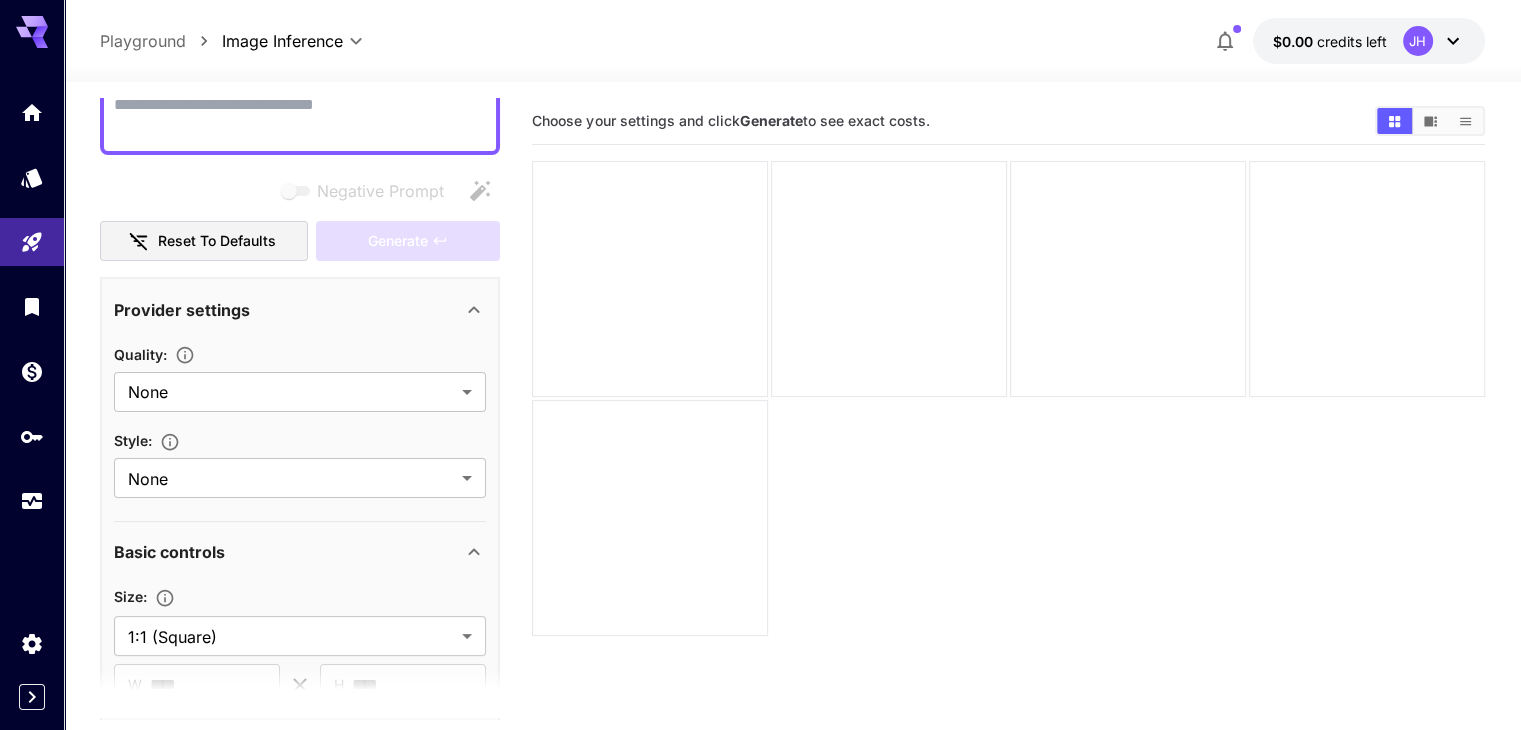 scroll, scrollTop: 192, scrollLeft: 0, axis: vertical 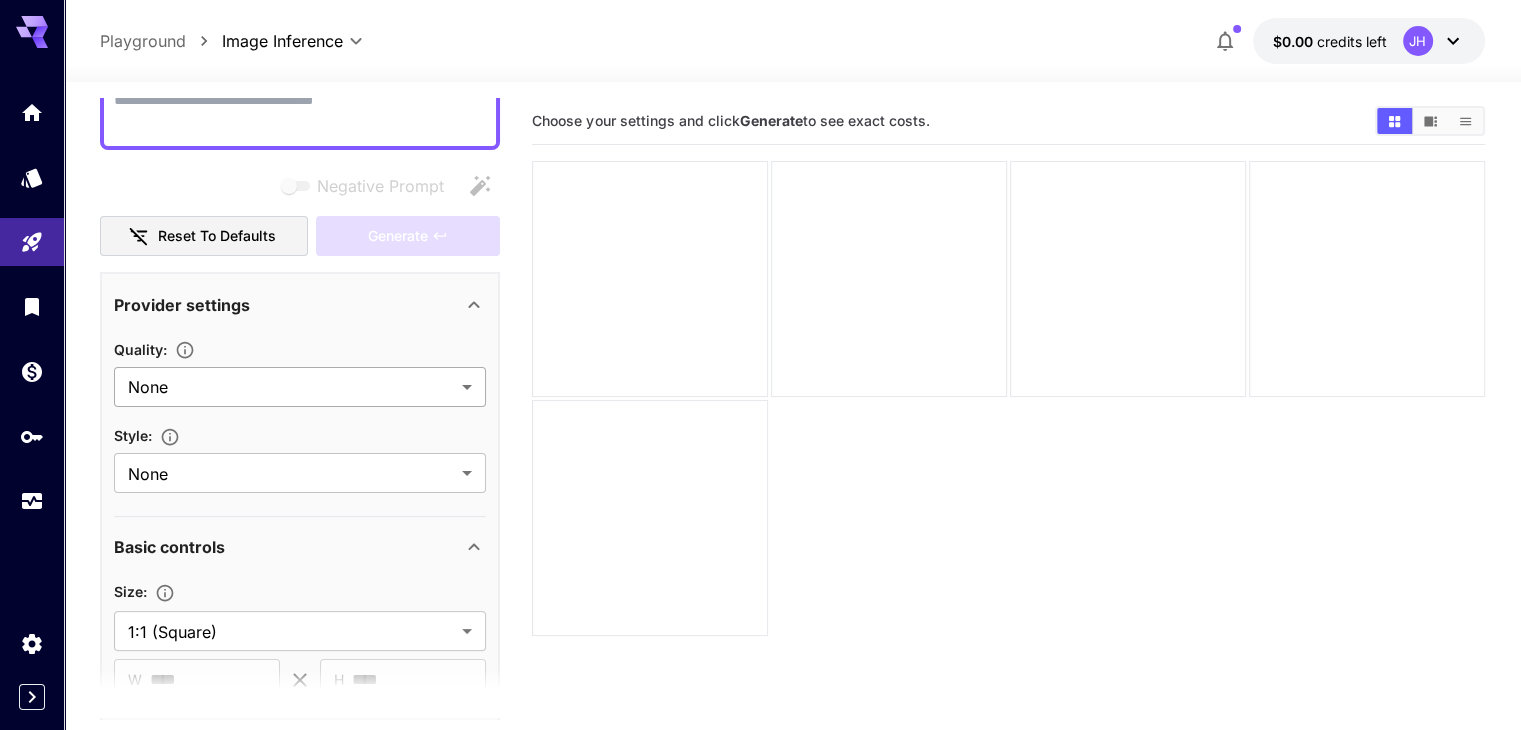 click on "**********" at bounding box center (760, 444) 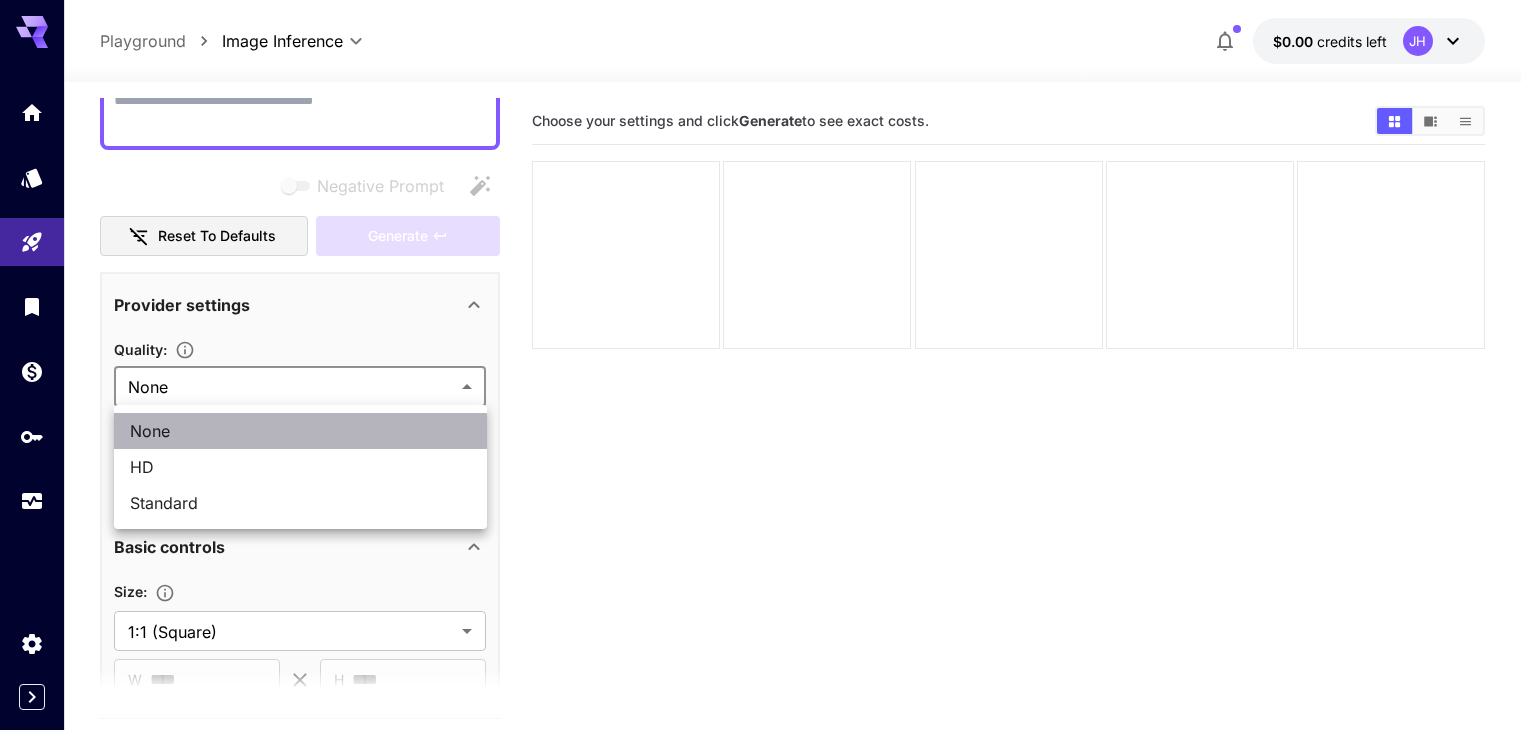 click on "None" at bounding box center [300, 431] 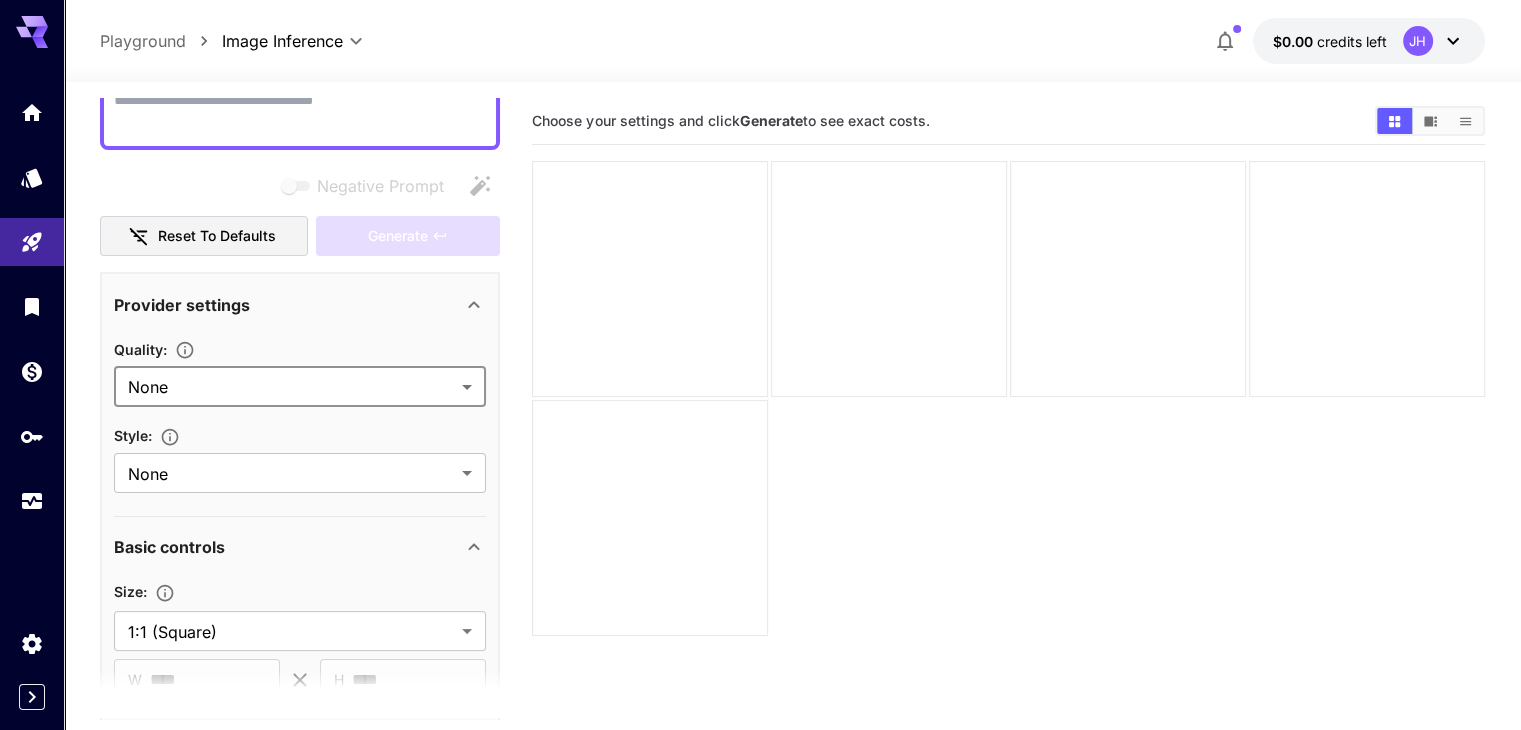 click on "**********" at bounding box center [760, 444] 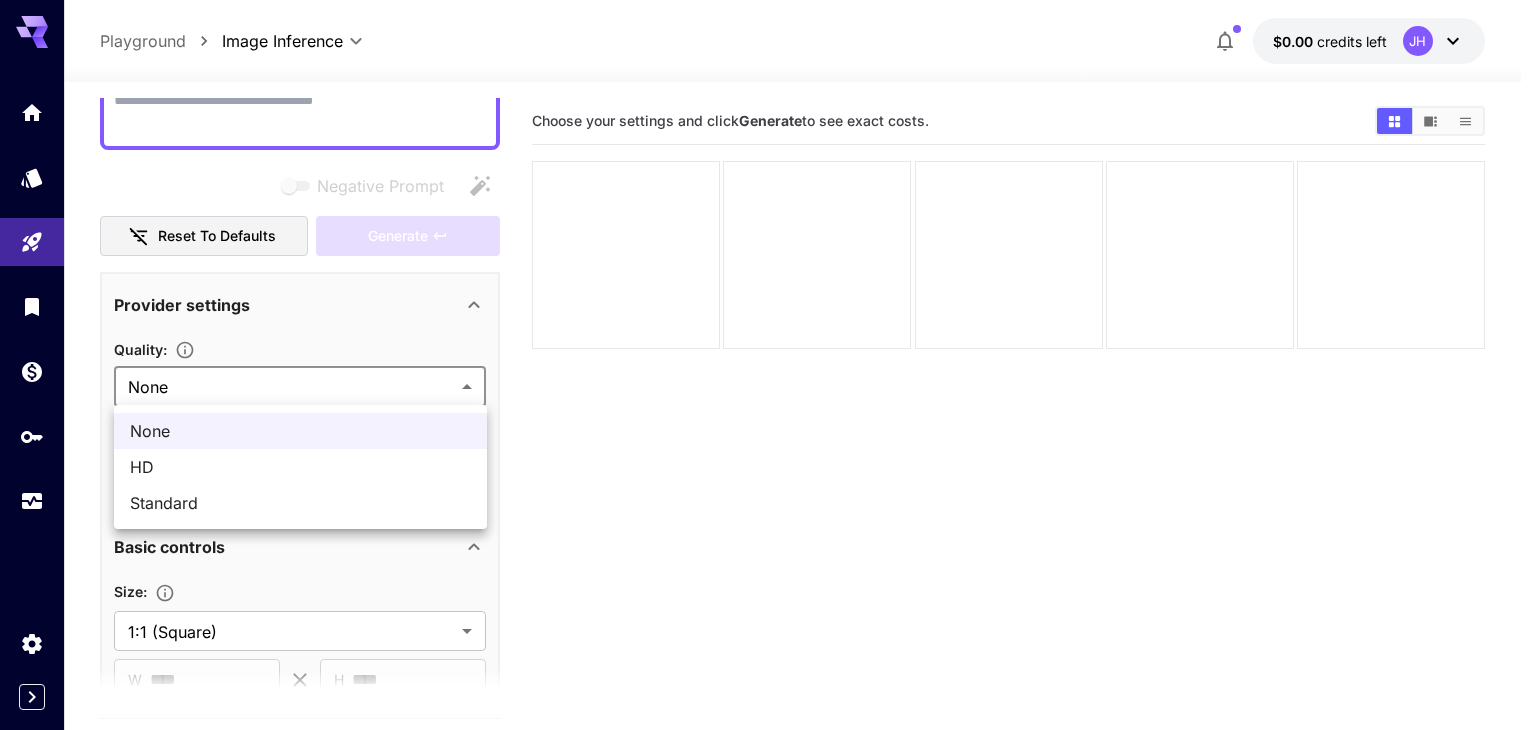 click at bounding box center [768, 365] 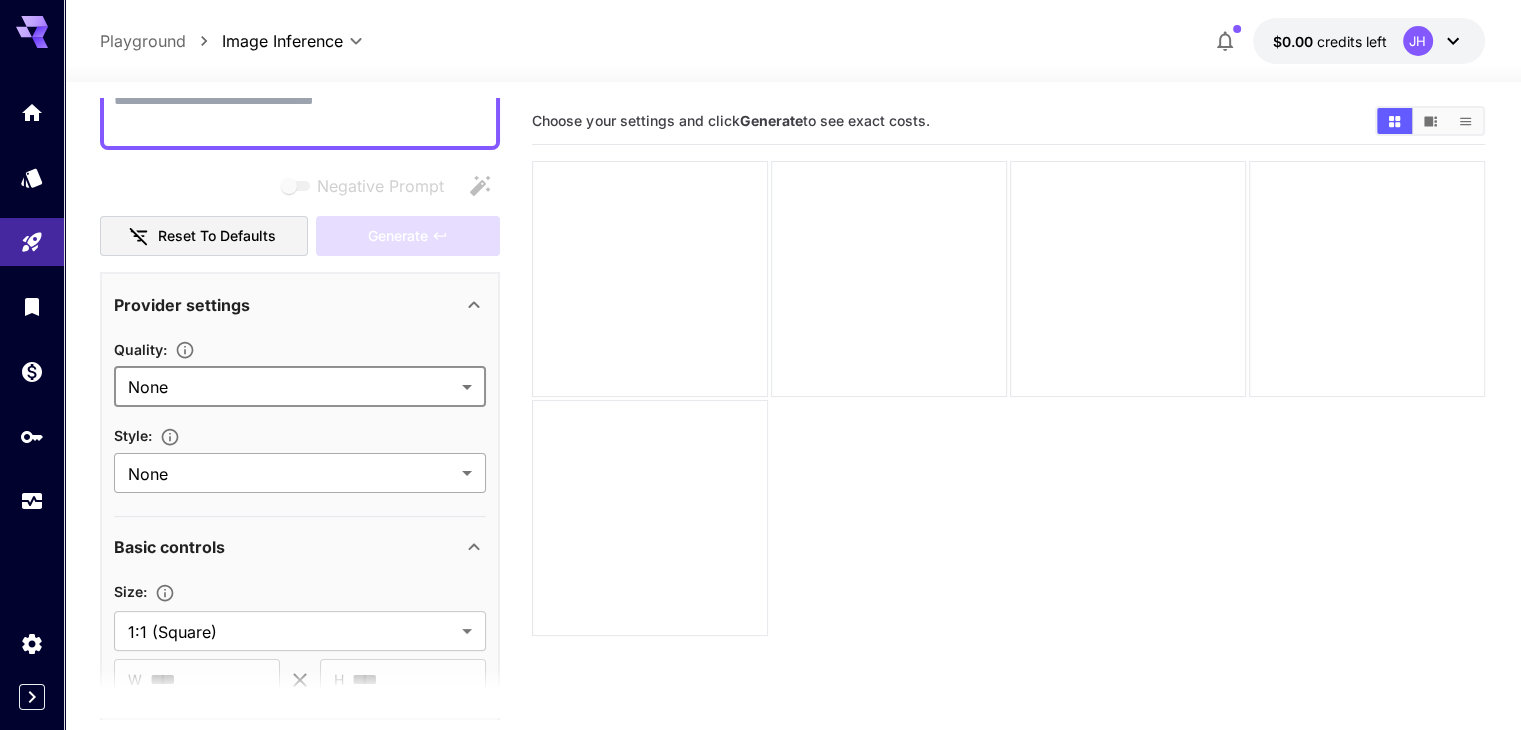 click on "**********" at bounding box center [760, 444] 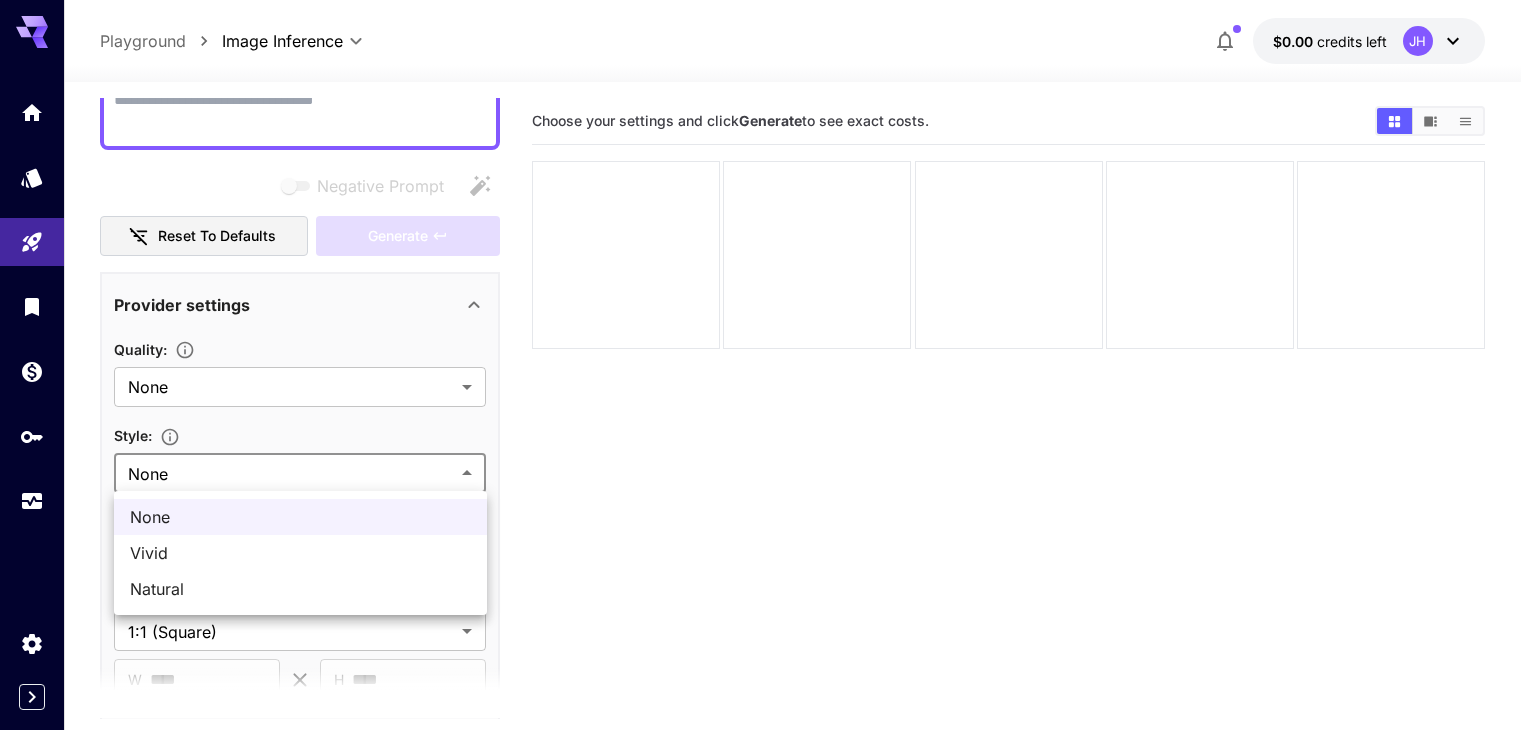 click on "Natural" at bounding box center (300, 589) 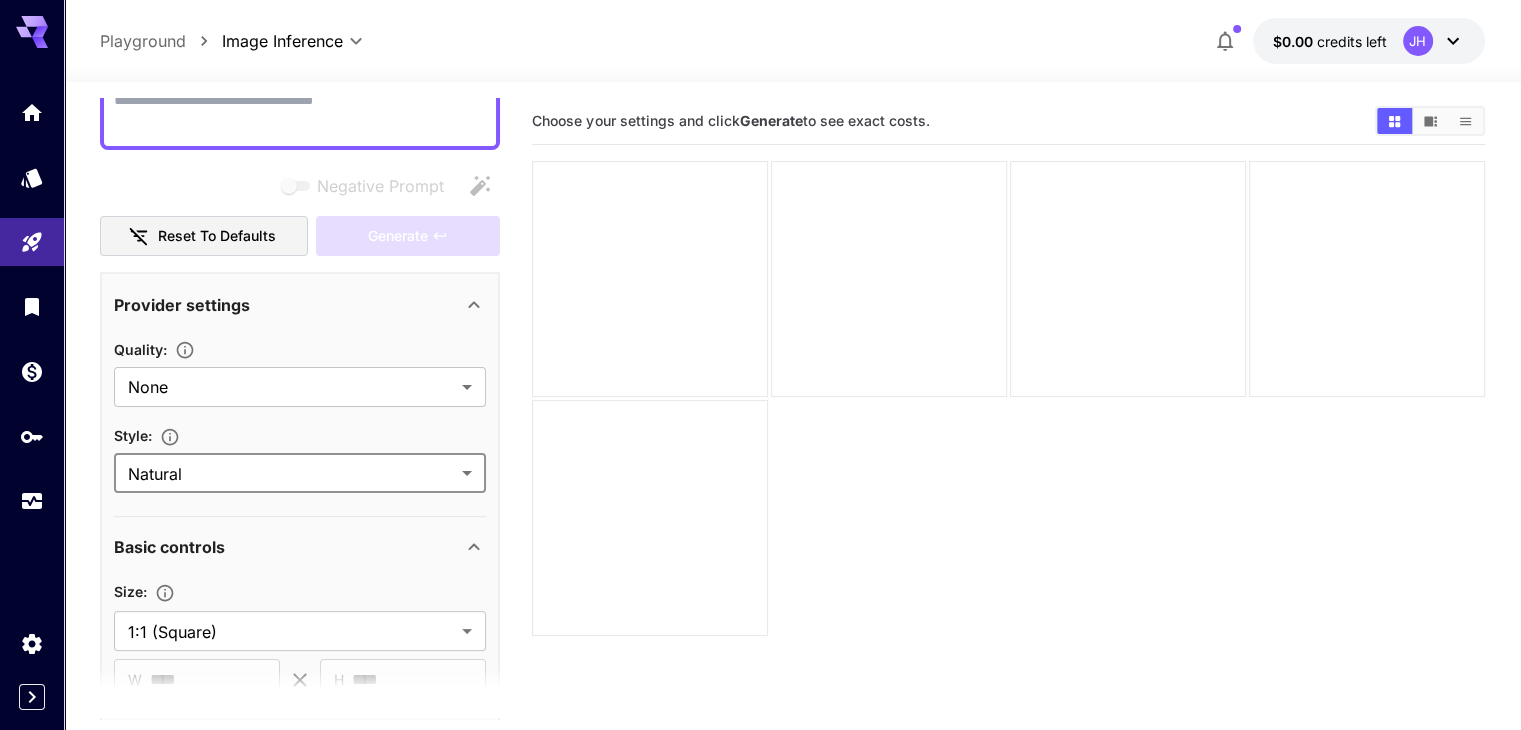 click on "Basic controls" at bounding box center (300, 547) 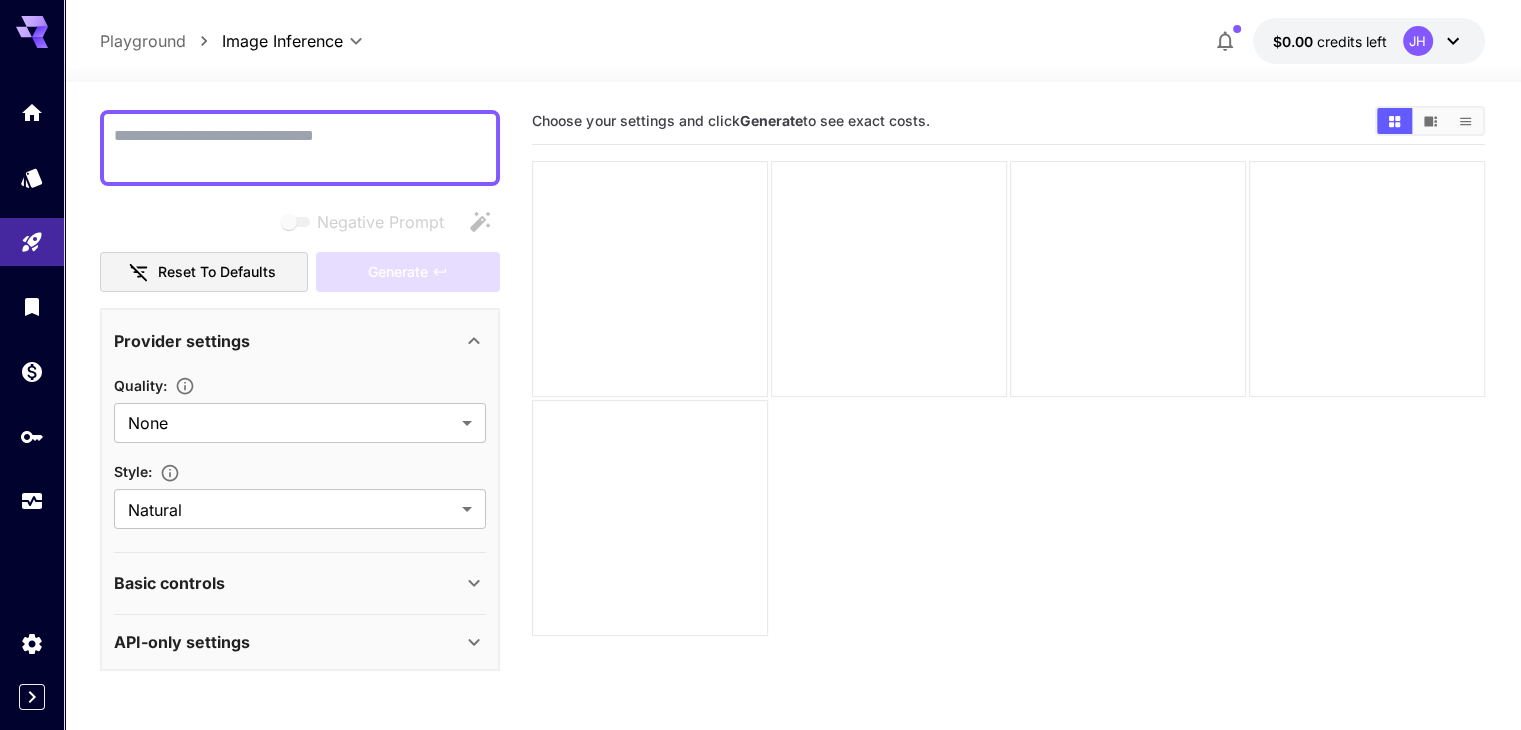 click on "Basic controls" at bounding box center (300, 583) 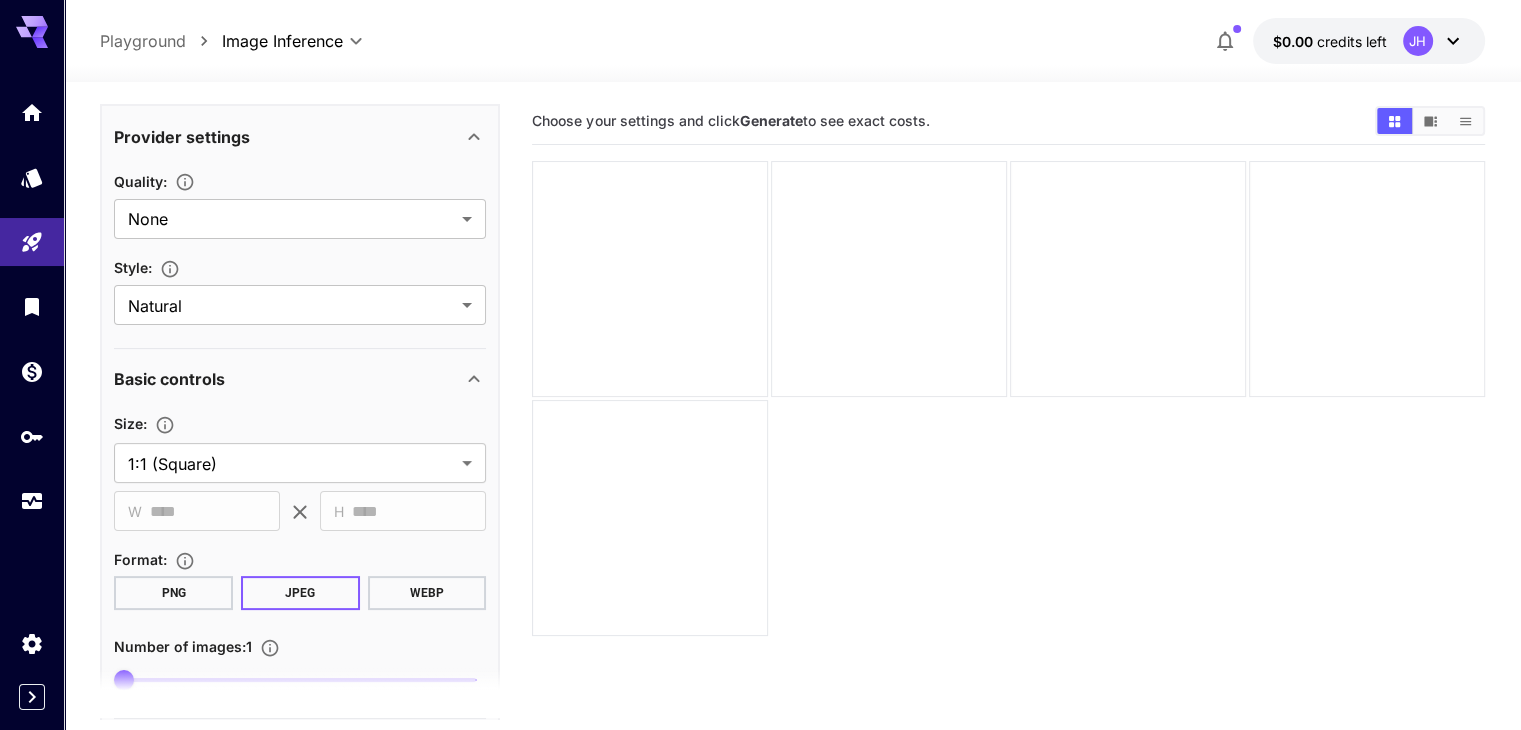 scroll, scrollTop: 367, scrollLeft: 0, axis: vertical 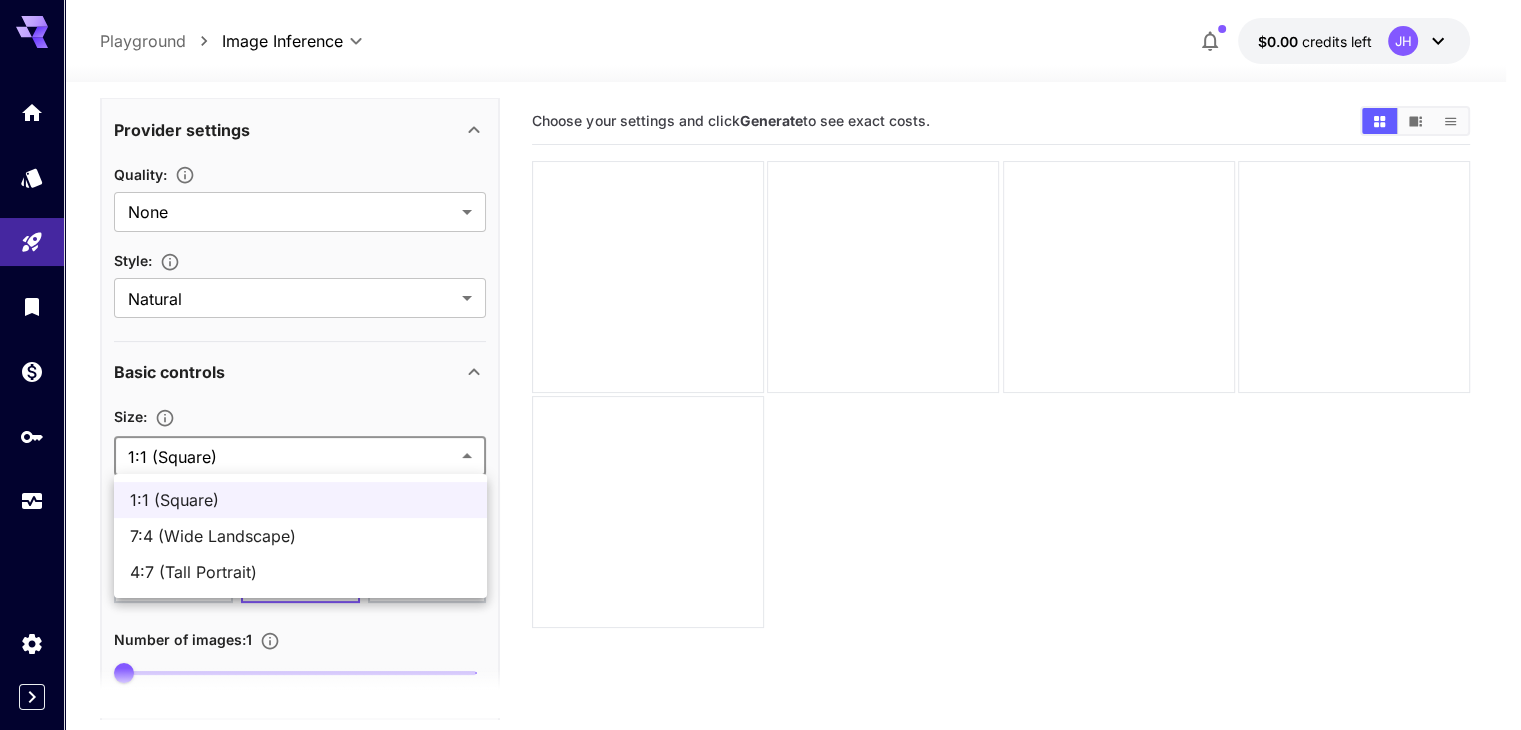 click on "**********" at bounding box center (760, 444) 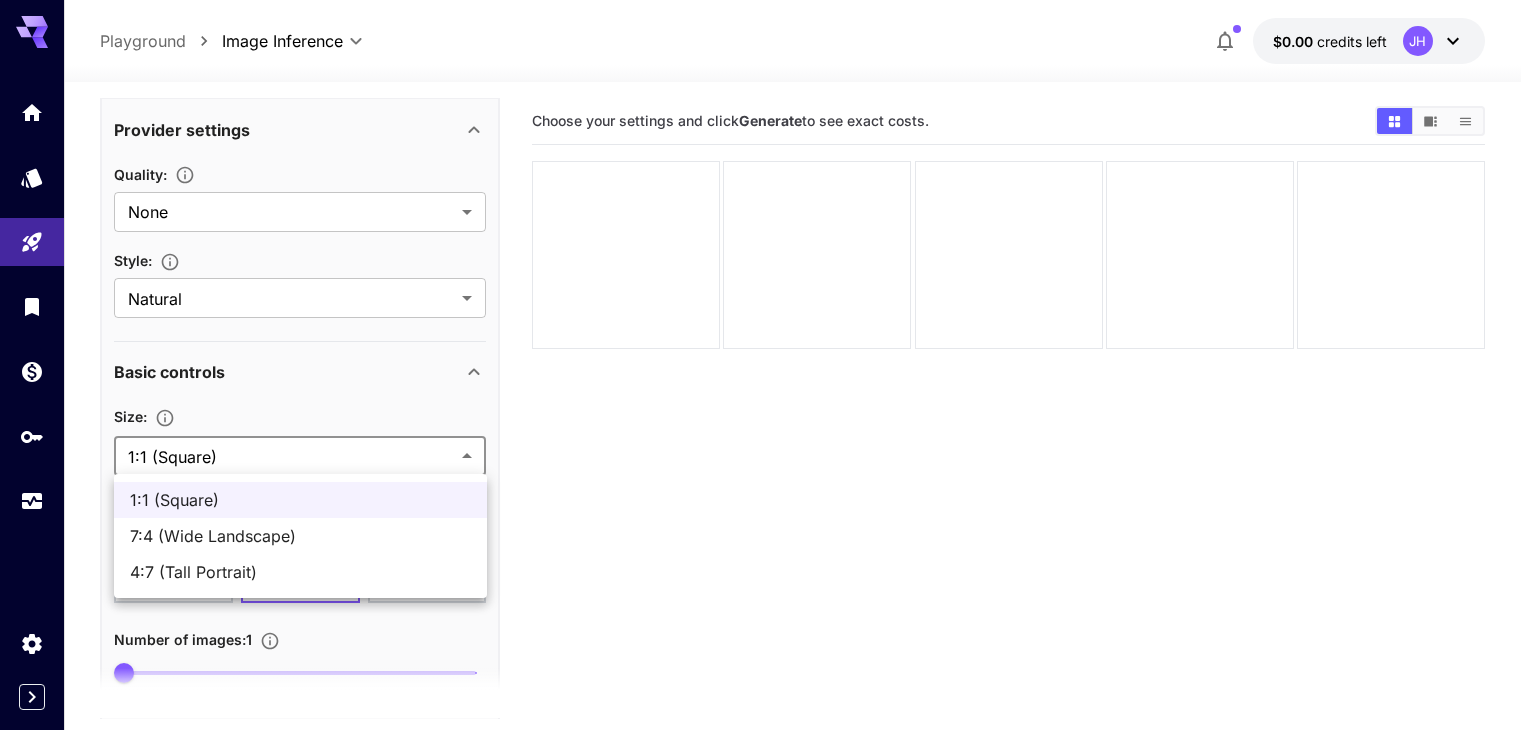 click on "1:1 (Square) 7:4 (Wide Landscape) 4:7 (Tall Portrait)" at bounding box center (300, 536) 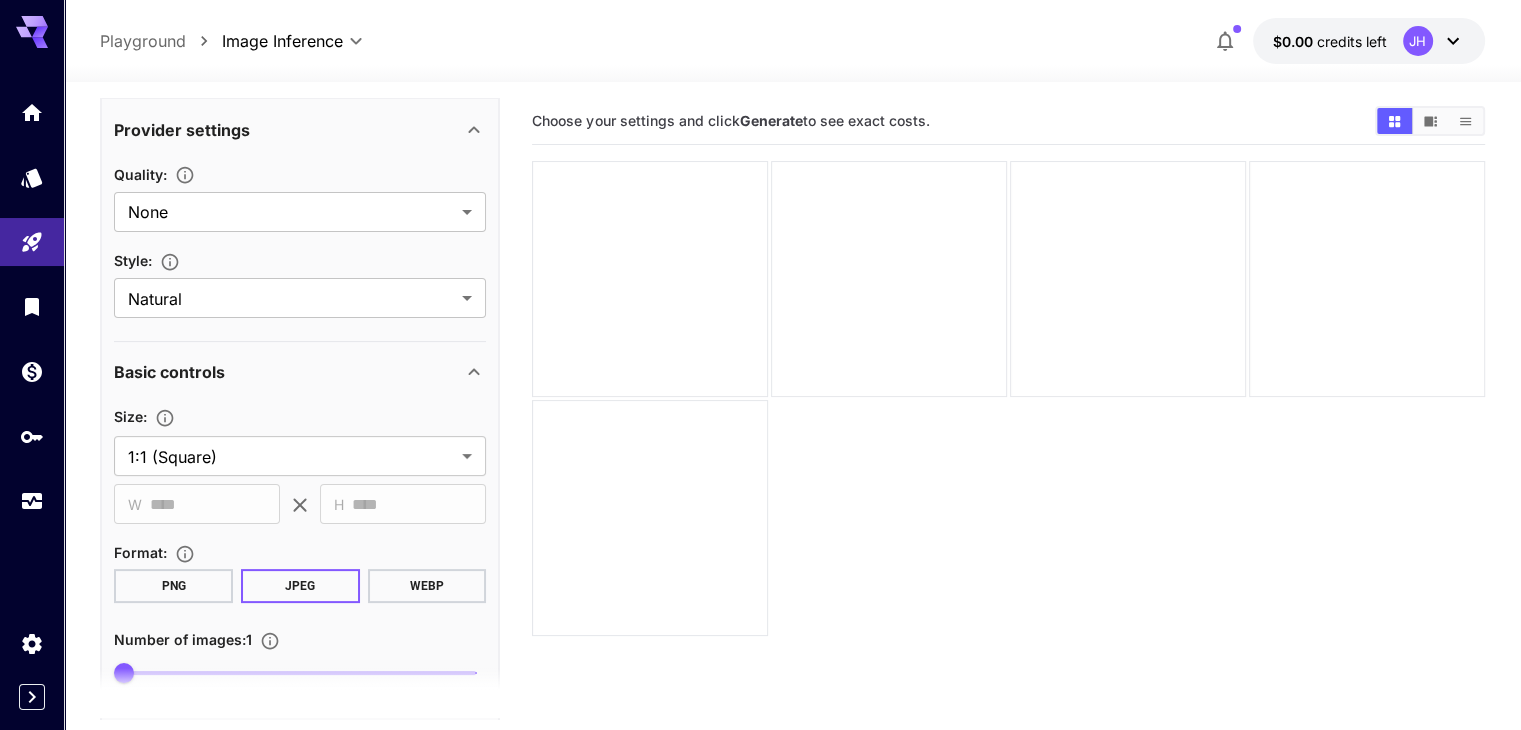 click 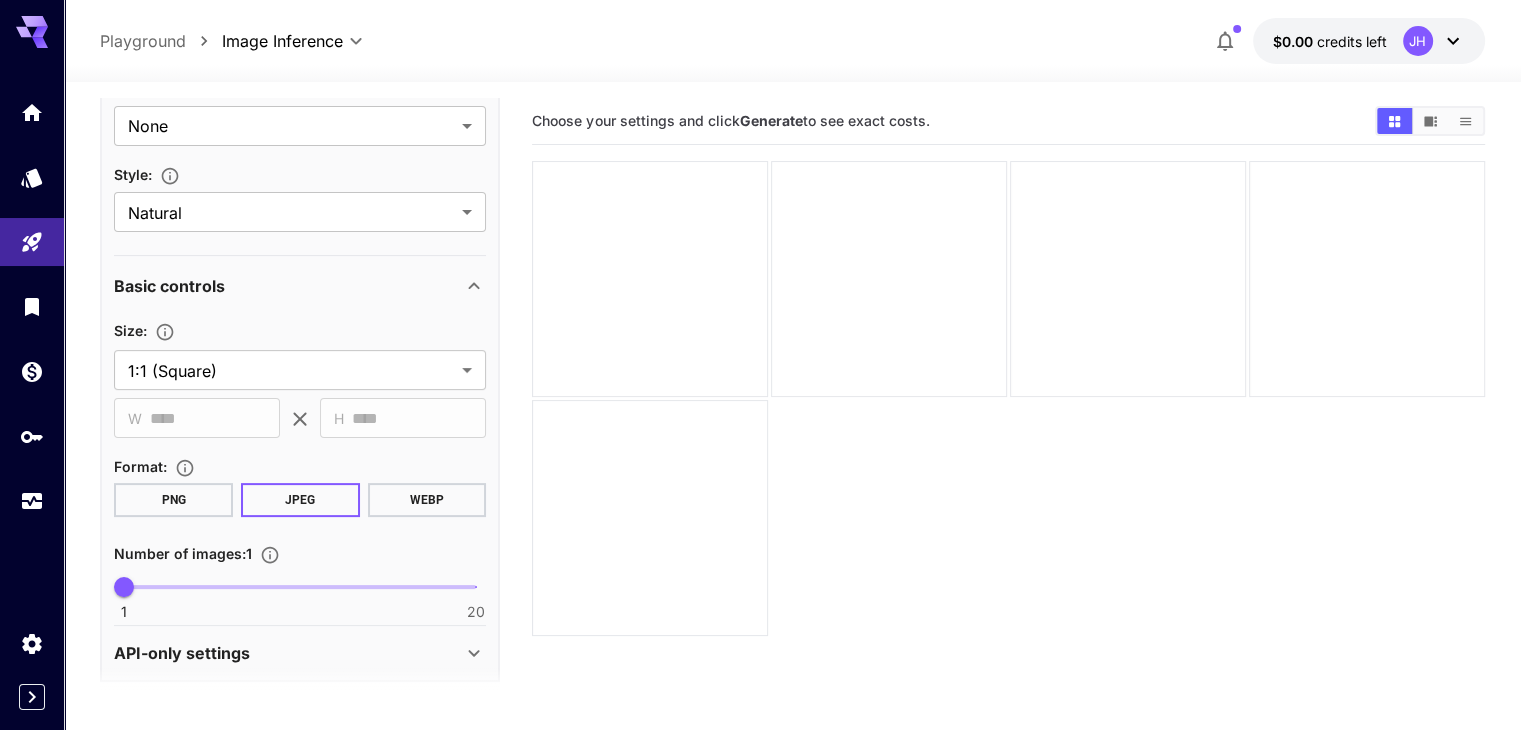scroll, scrollTop: 455, scrollLeft: 0, axis: vertical 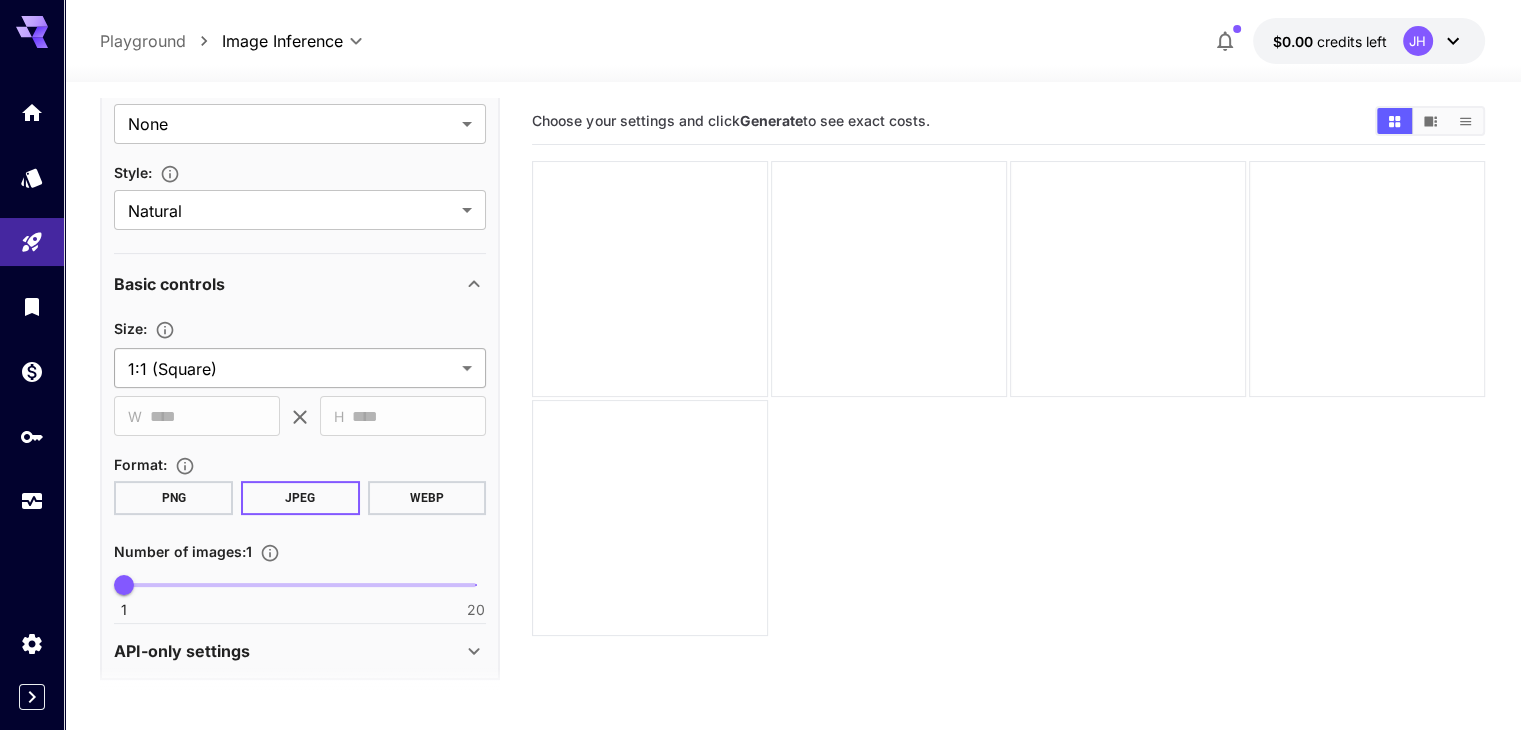 click on "**********" at bounding box center [760, 444] 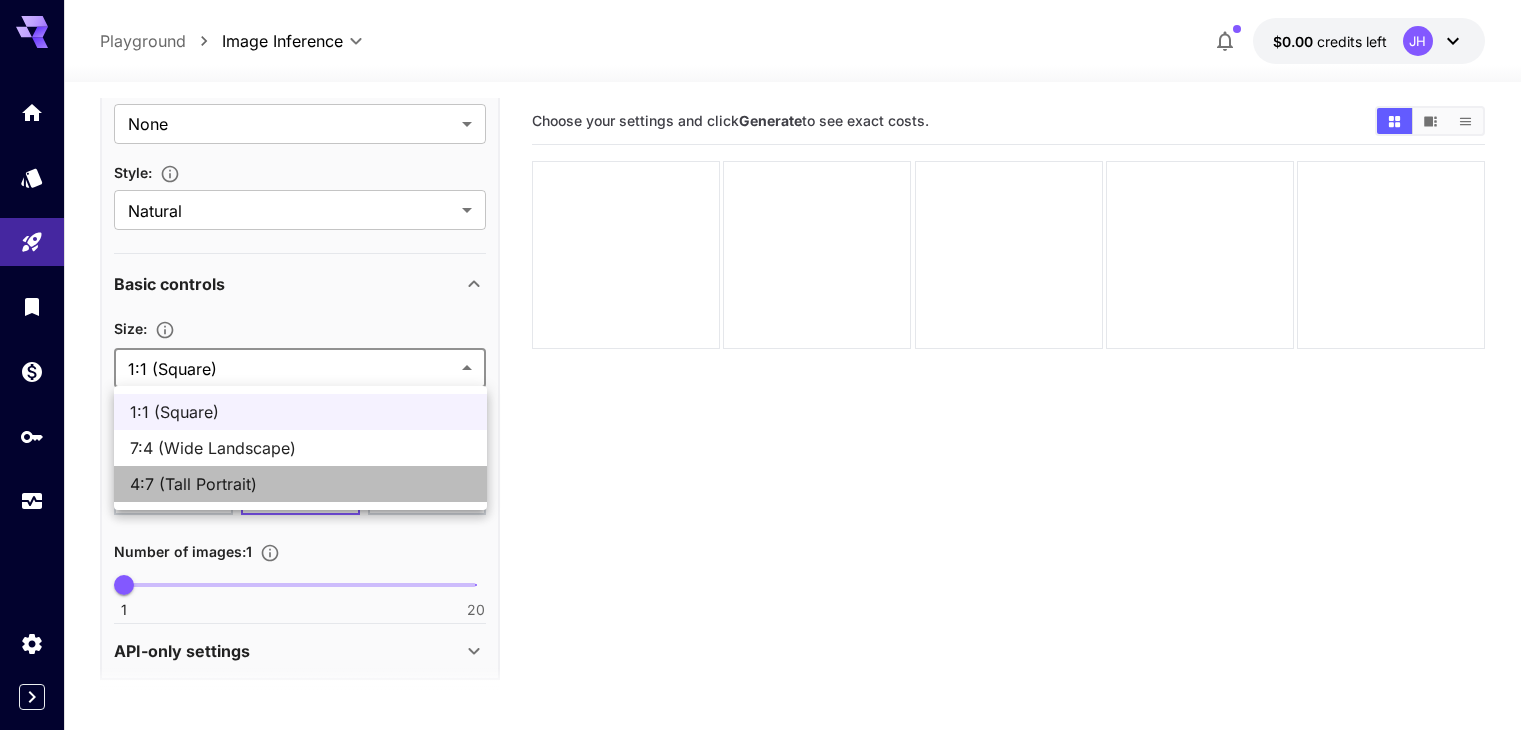 click on "4:7 (Tall Portrait)" at bounding box center (300, 484) 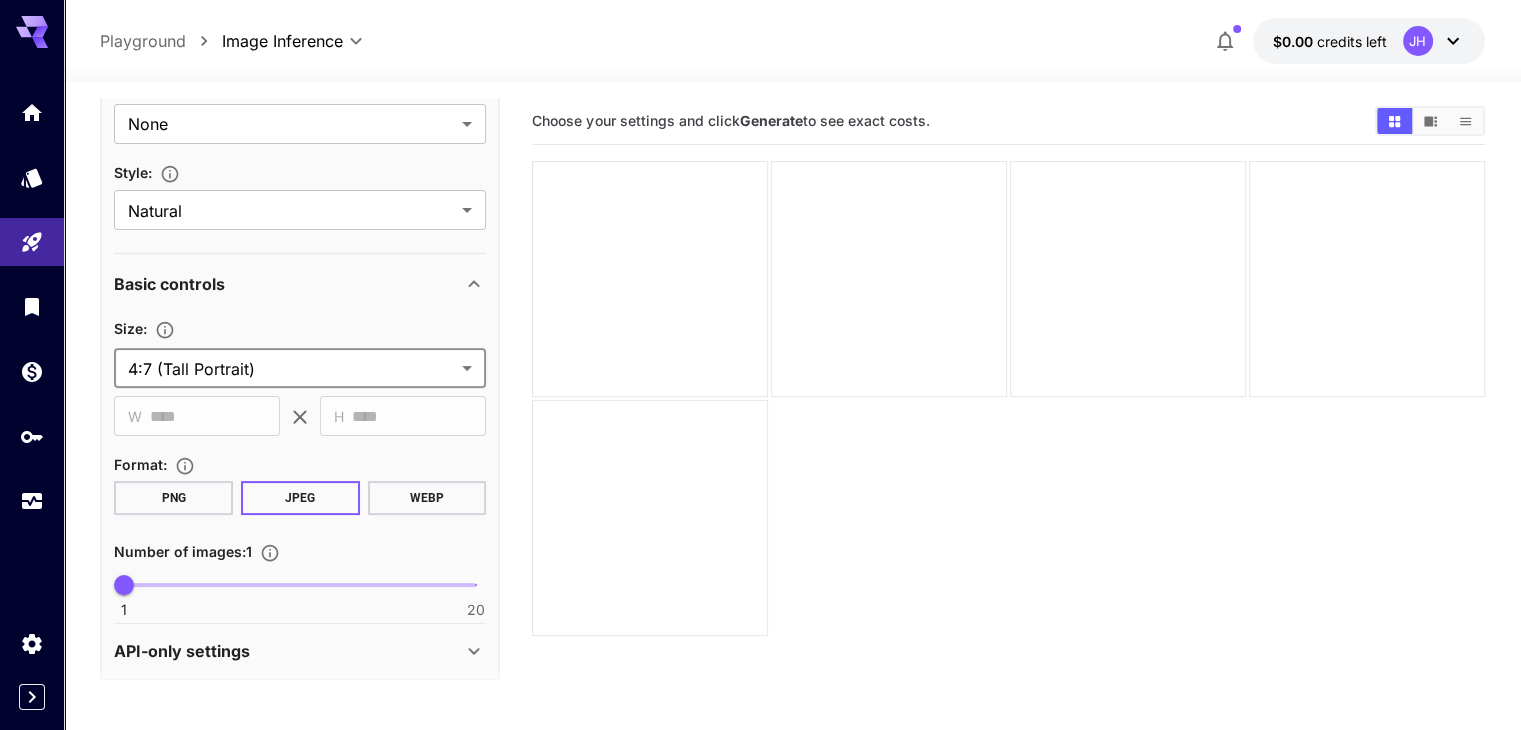 click on "**********" at bounding box center [760, 444] 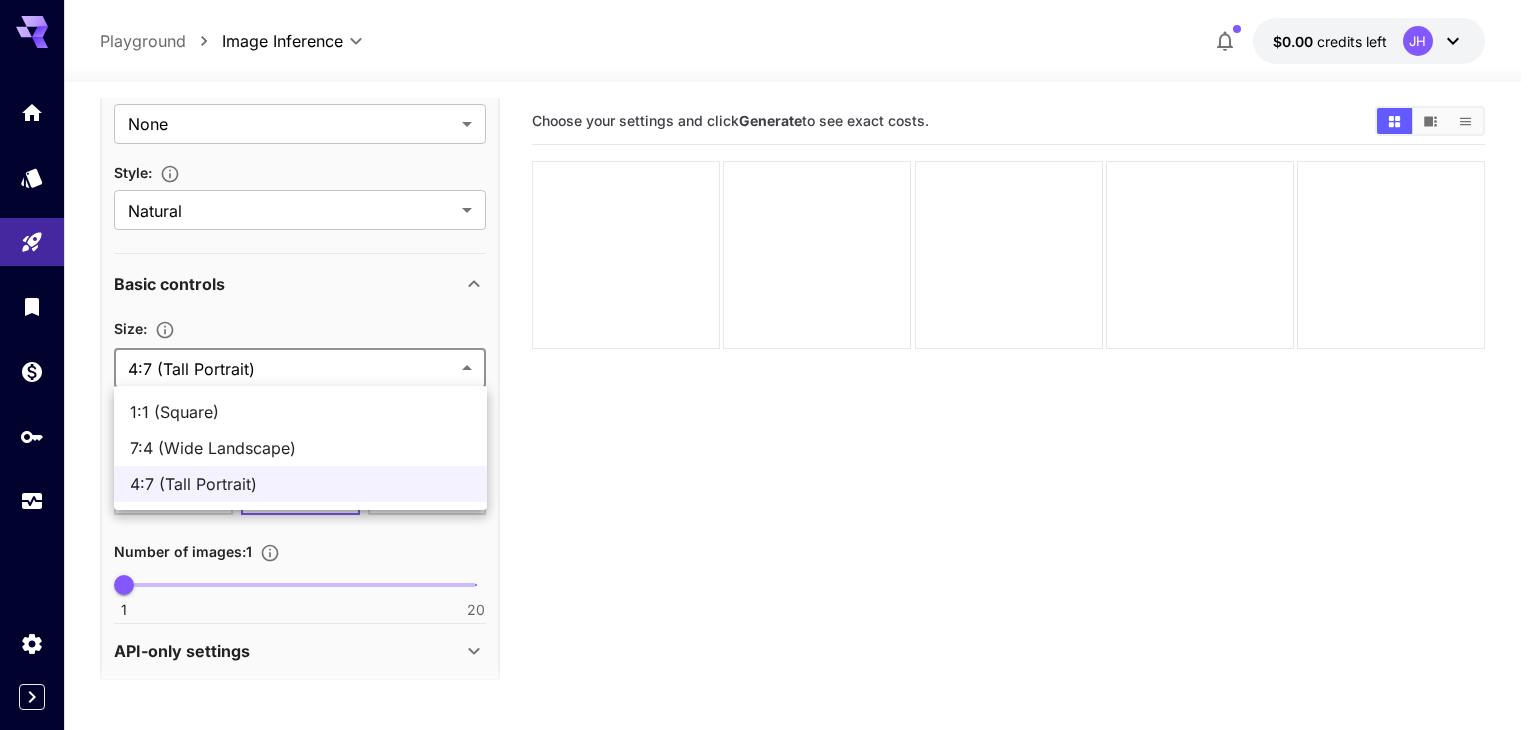 click on "1:1 (Square)" at bounding box center (300, 412) 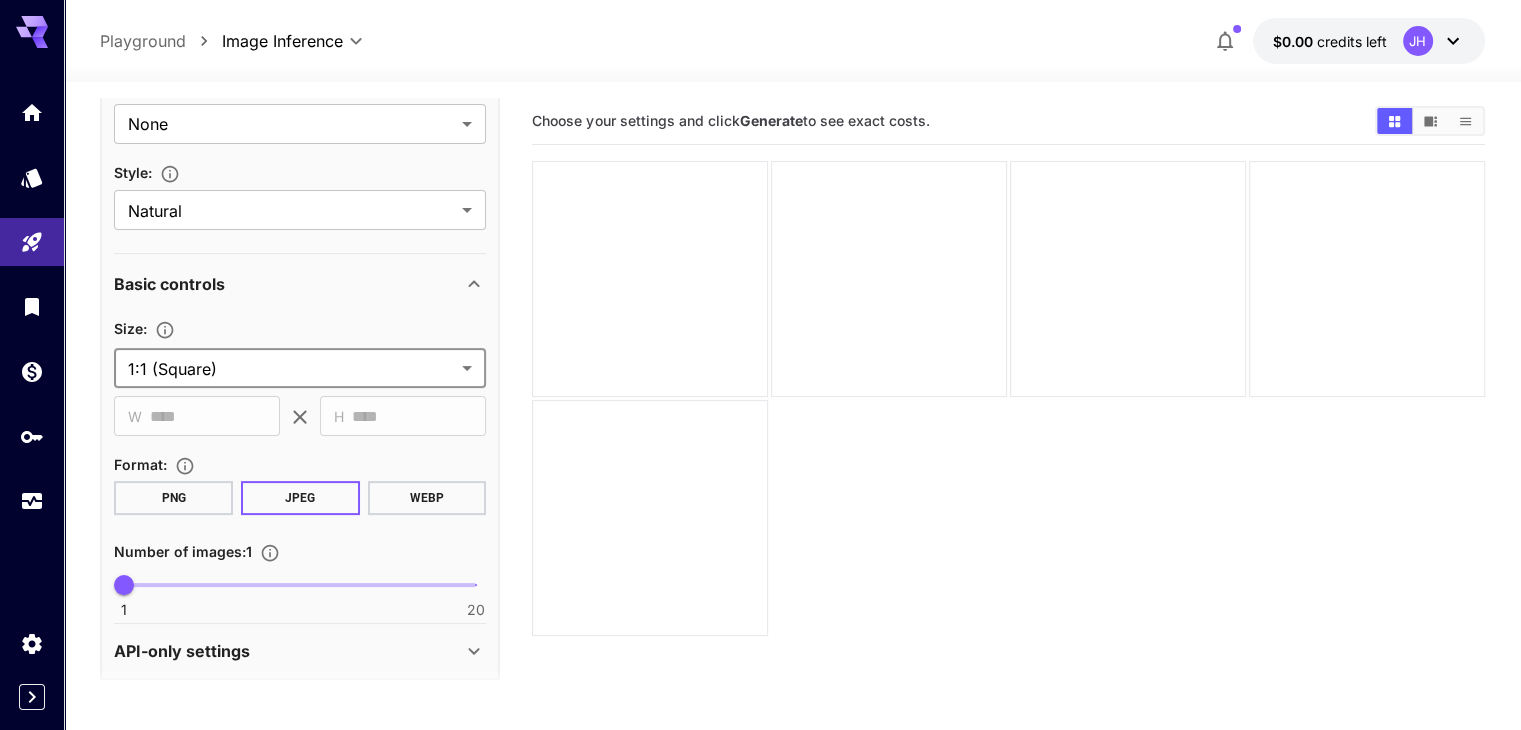 click on "PNG" at bounding box center (173, 498) 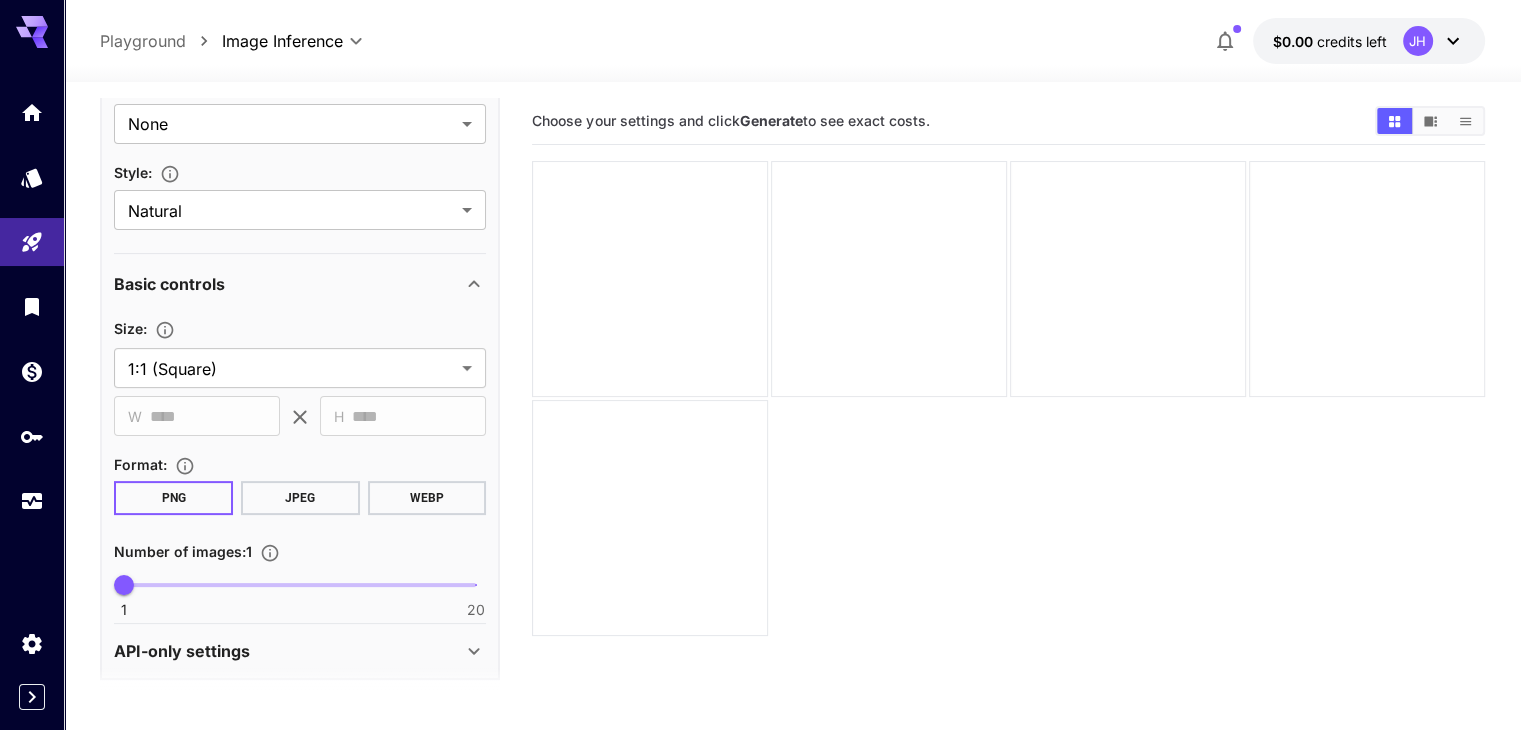 click on "JPEG" at bounding box center [300, 498] 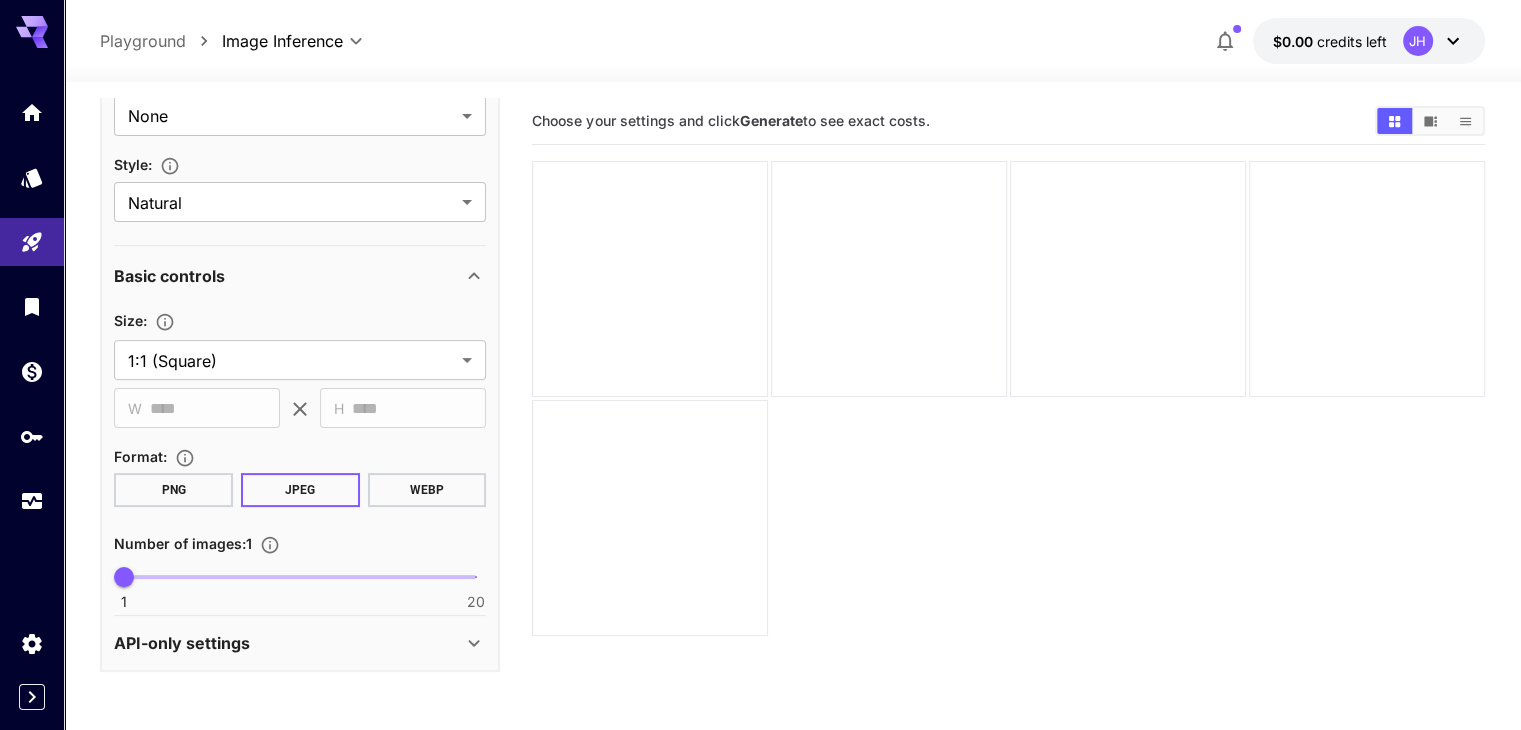 scroll, scrollTop: 463, scrollLeft: 0, axis: vertical 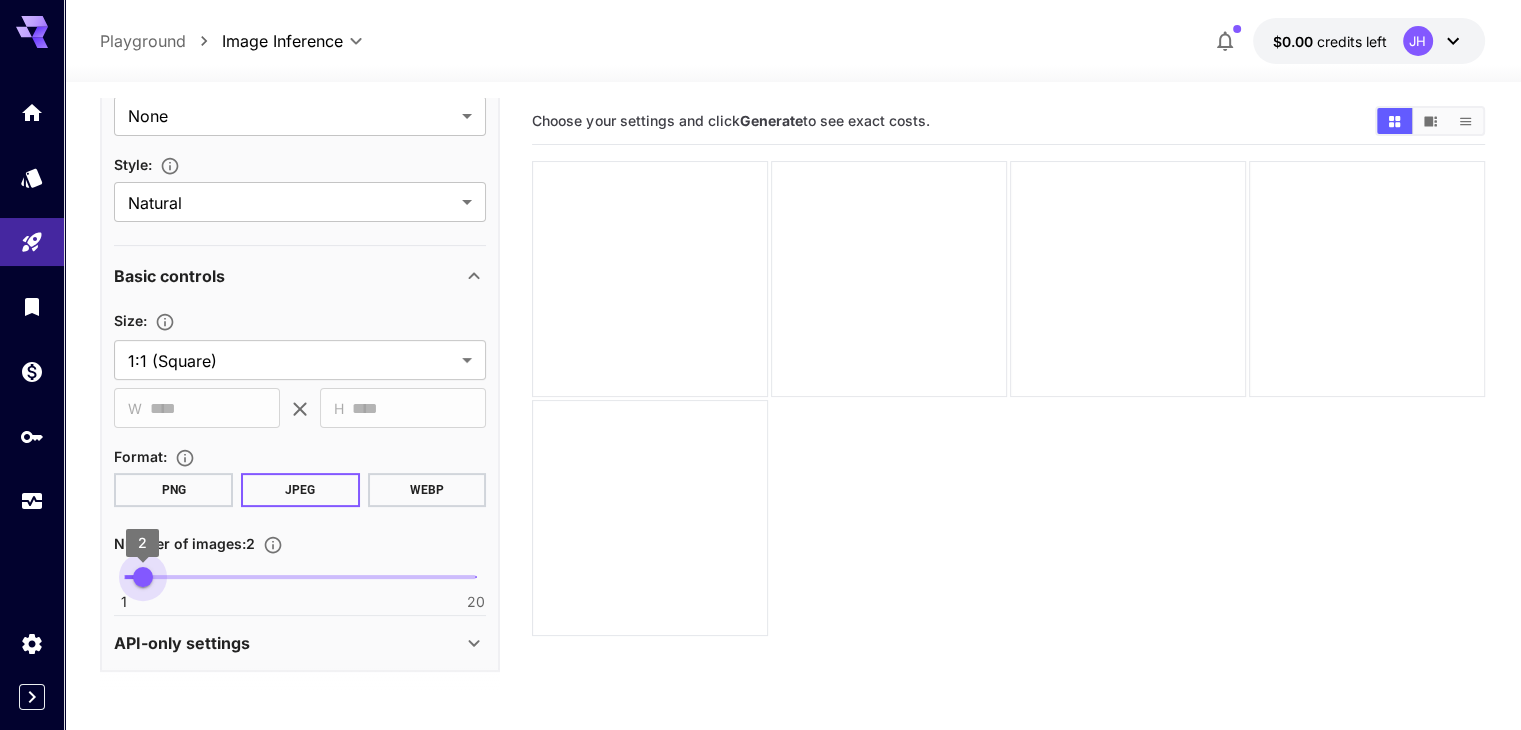 type on "*" 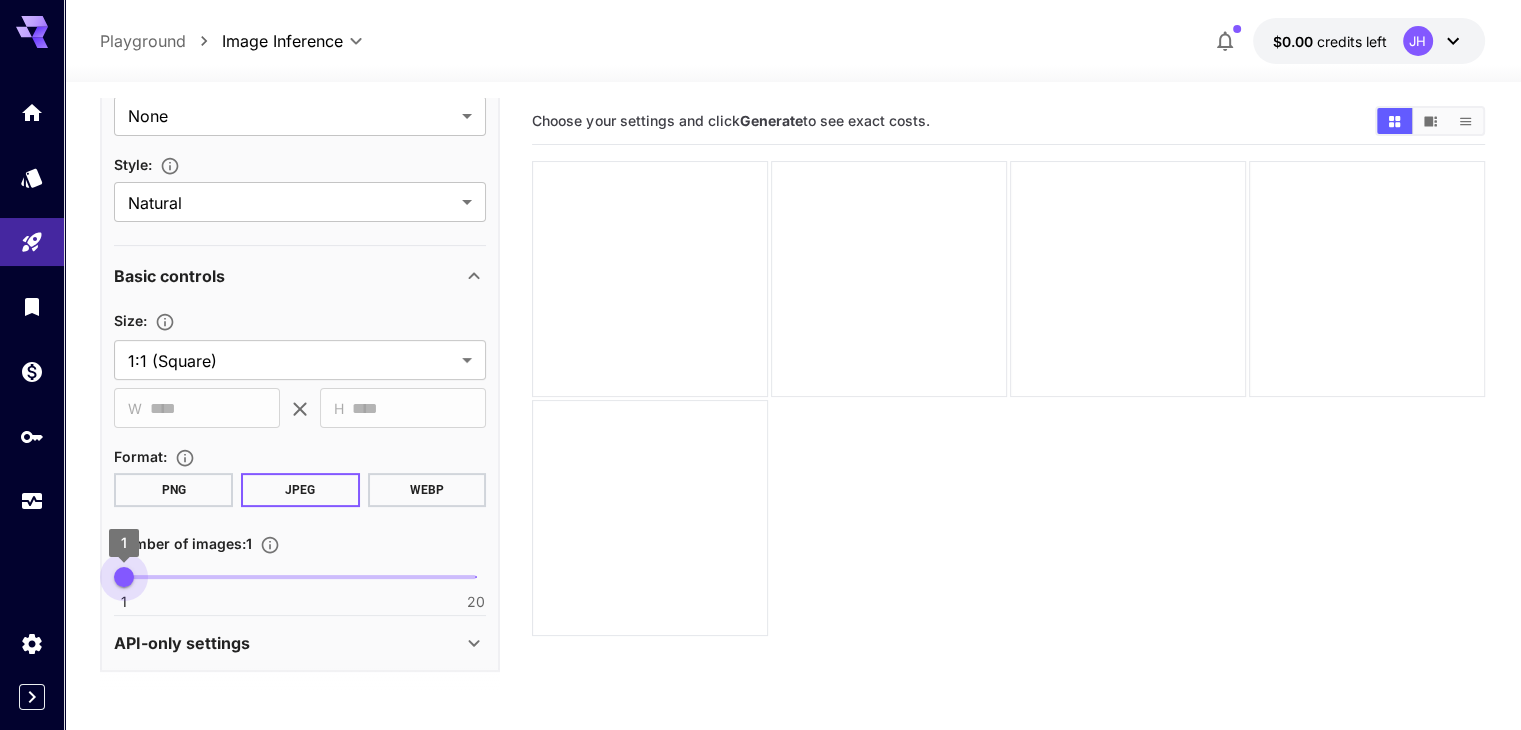 click on "1" at bounding box center [124, 577] 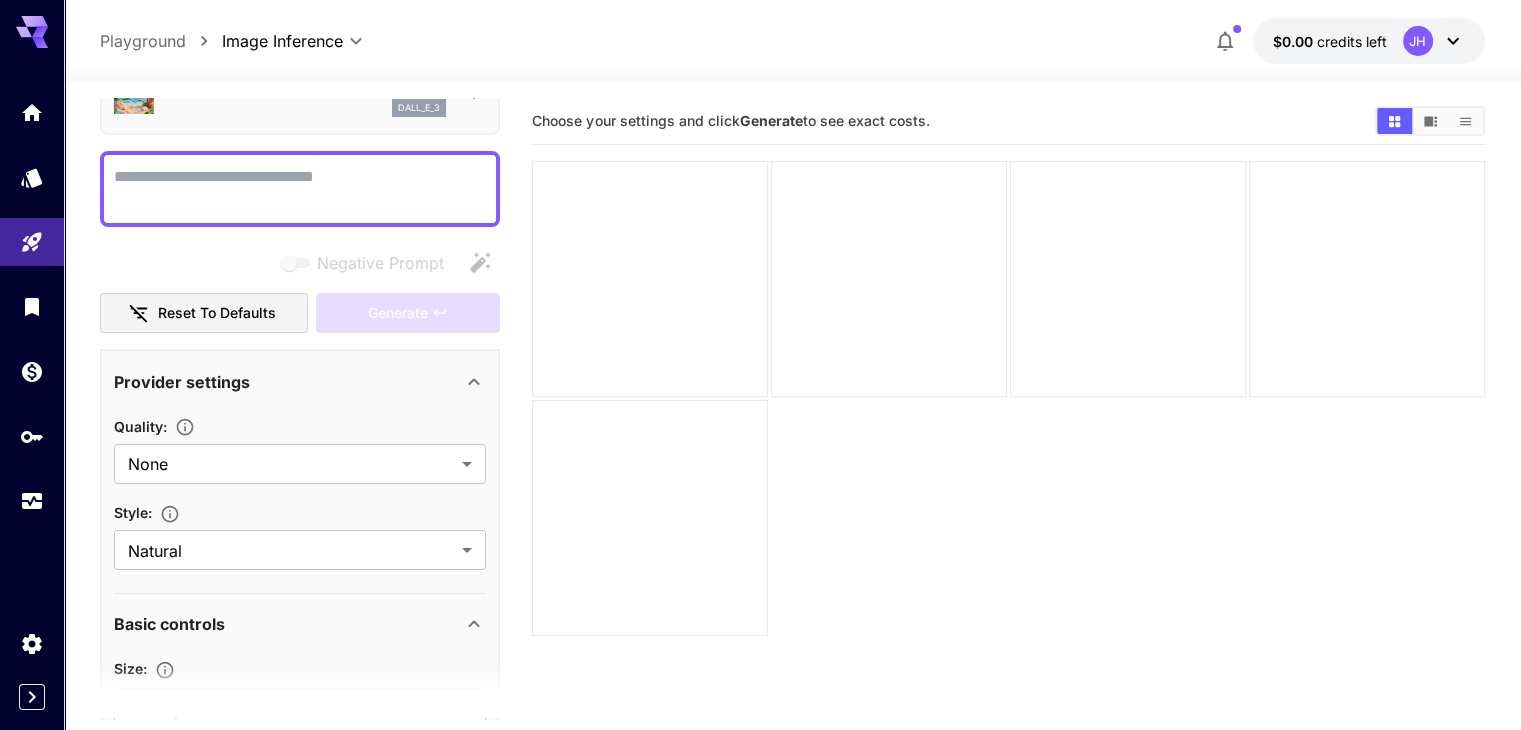 scroll, scrollTop: 0, scrollLeft: 0, axis: both 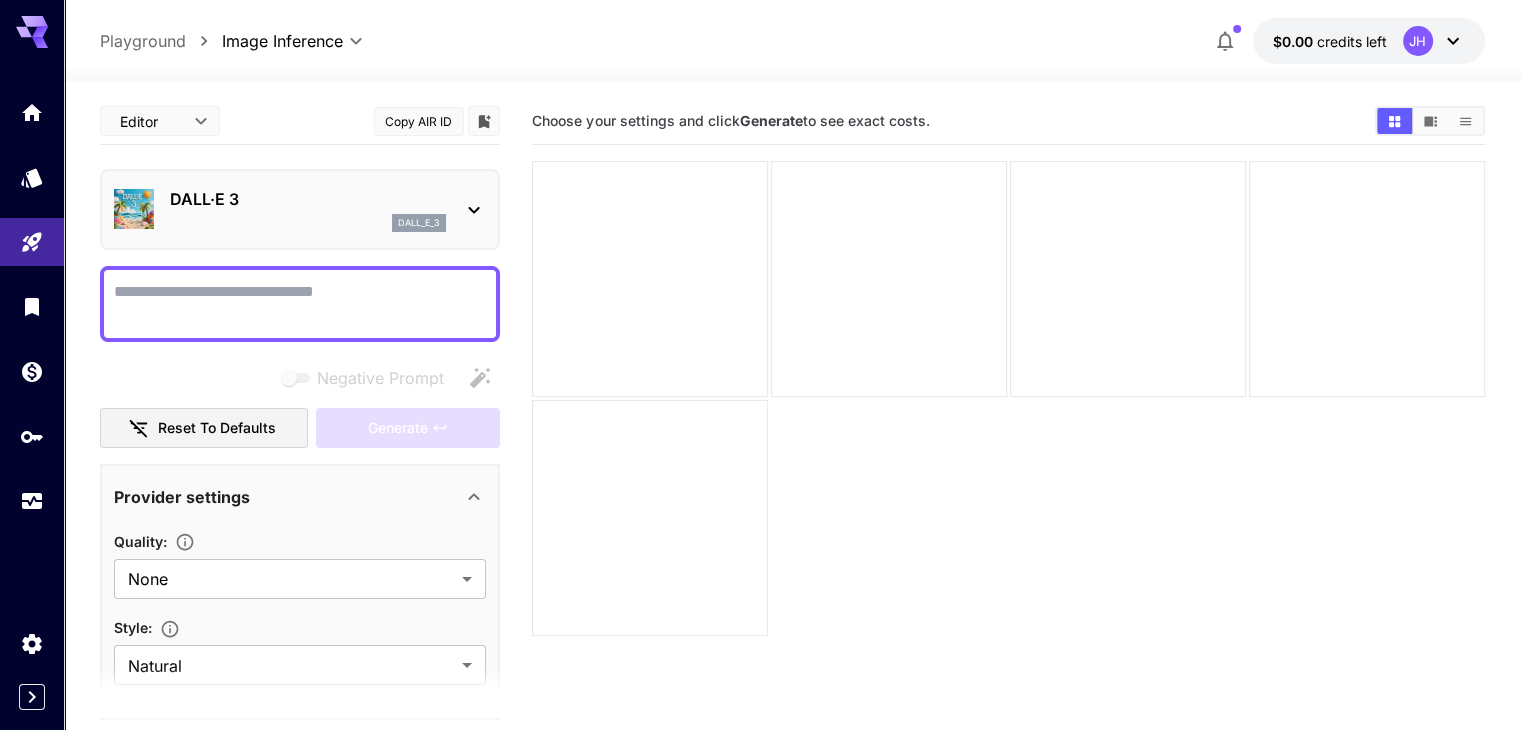 click on "Negative Prompt" at bounding box center [300, 304] 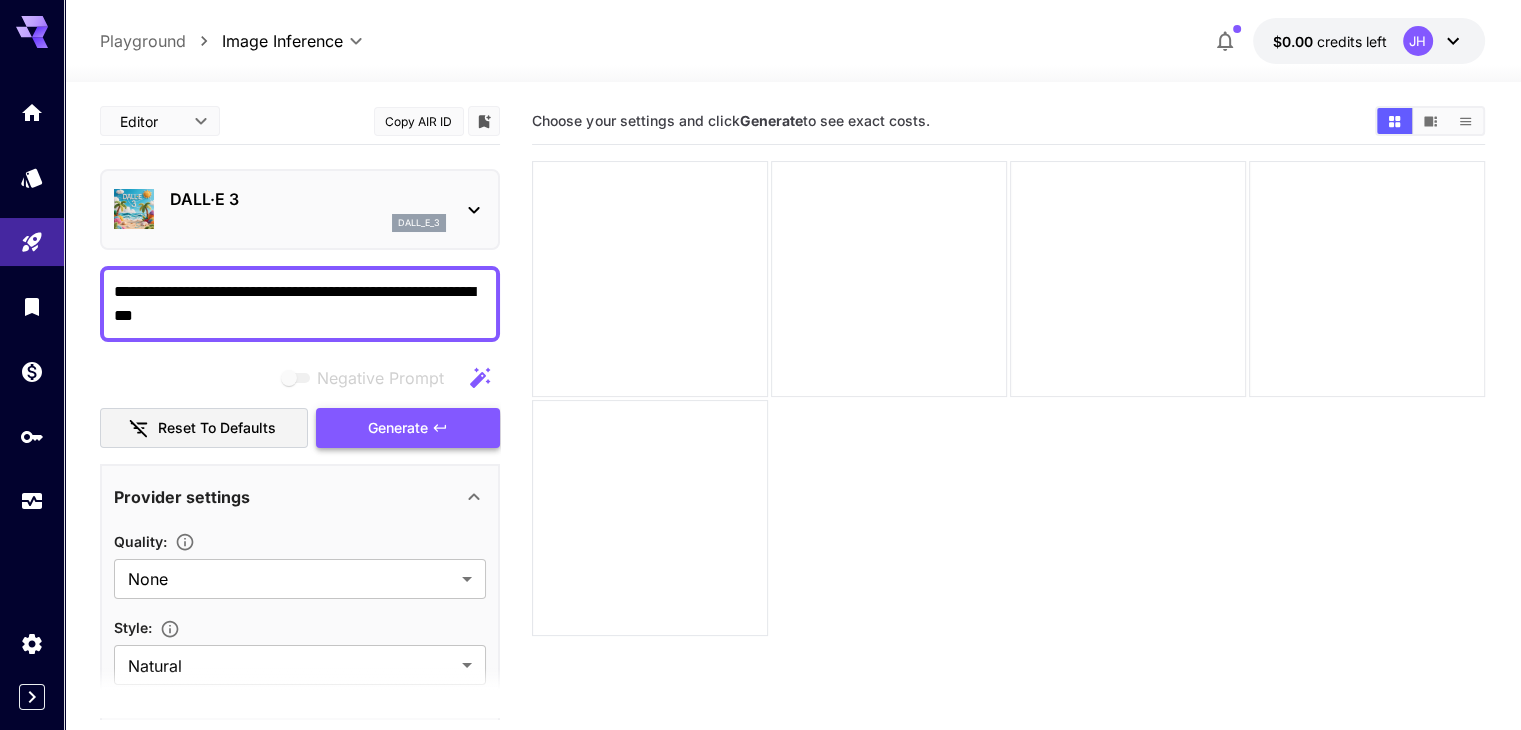 type on "**********" 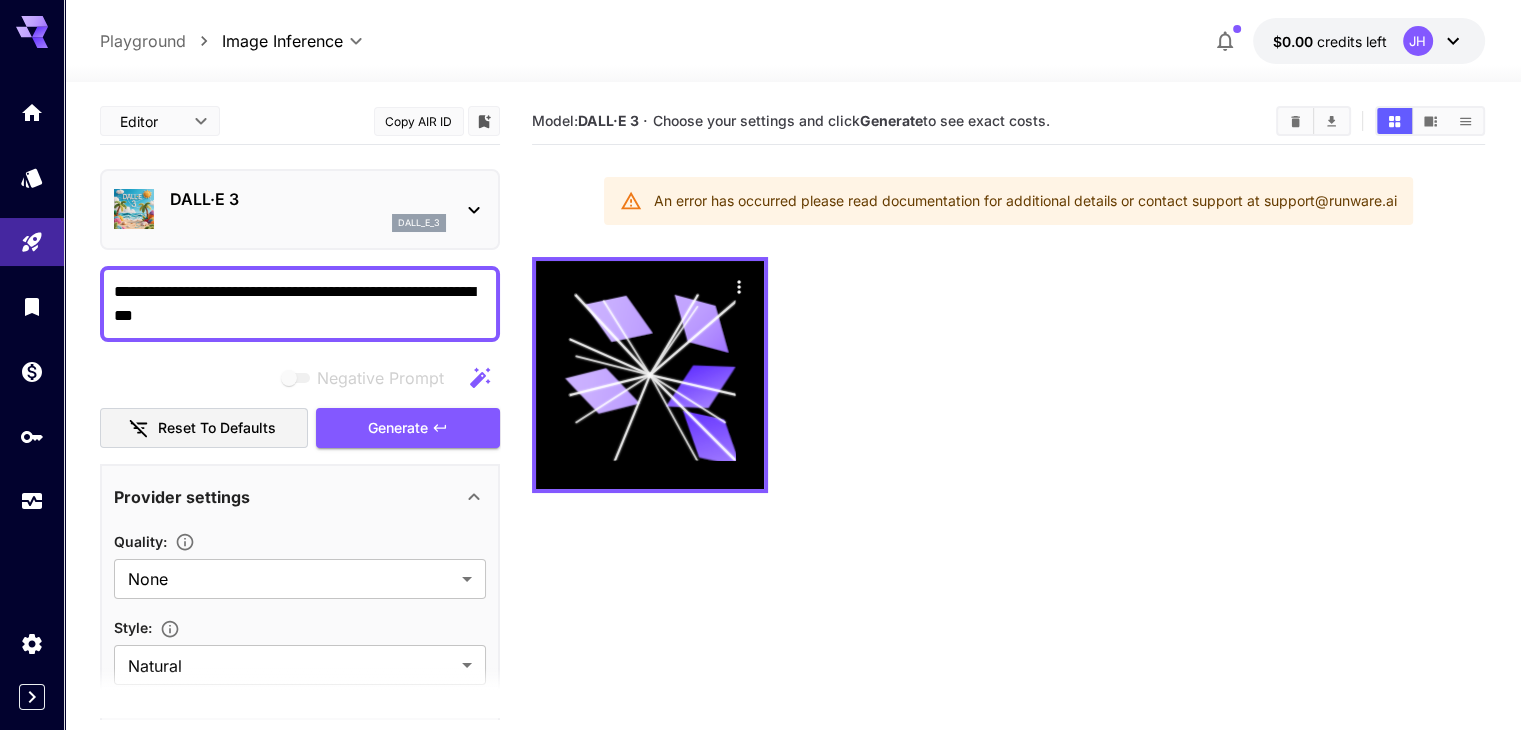 click on "dall_e_3" at bounding box center (419, 223) 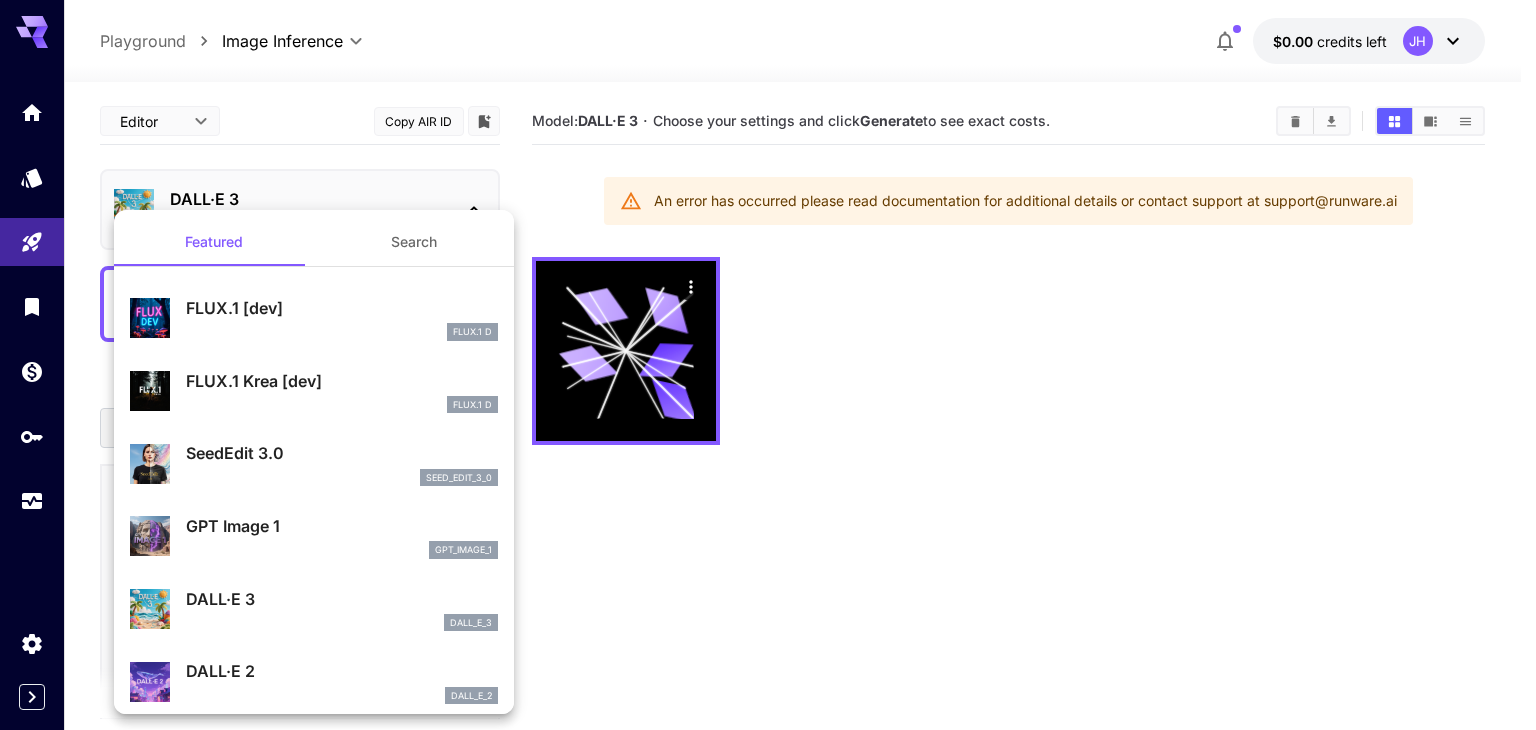 click on "FLUX.1 [dev] FLUX.1 D" at bounding box center [314, 318] 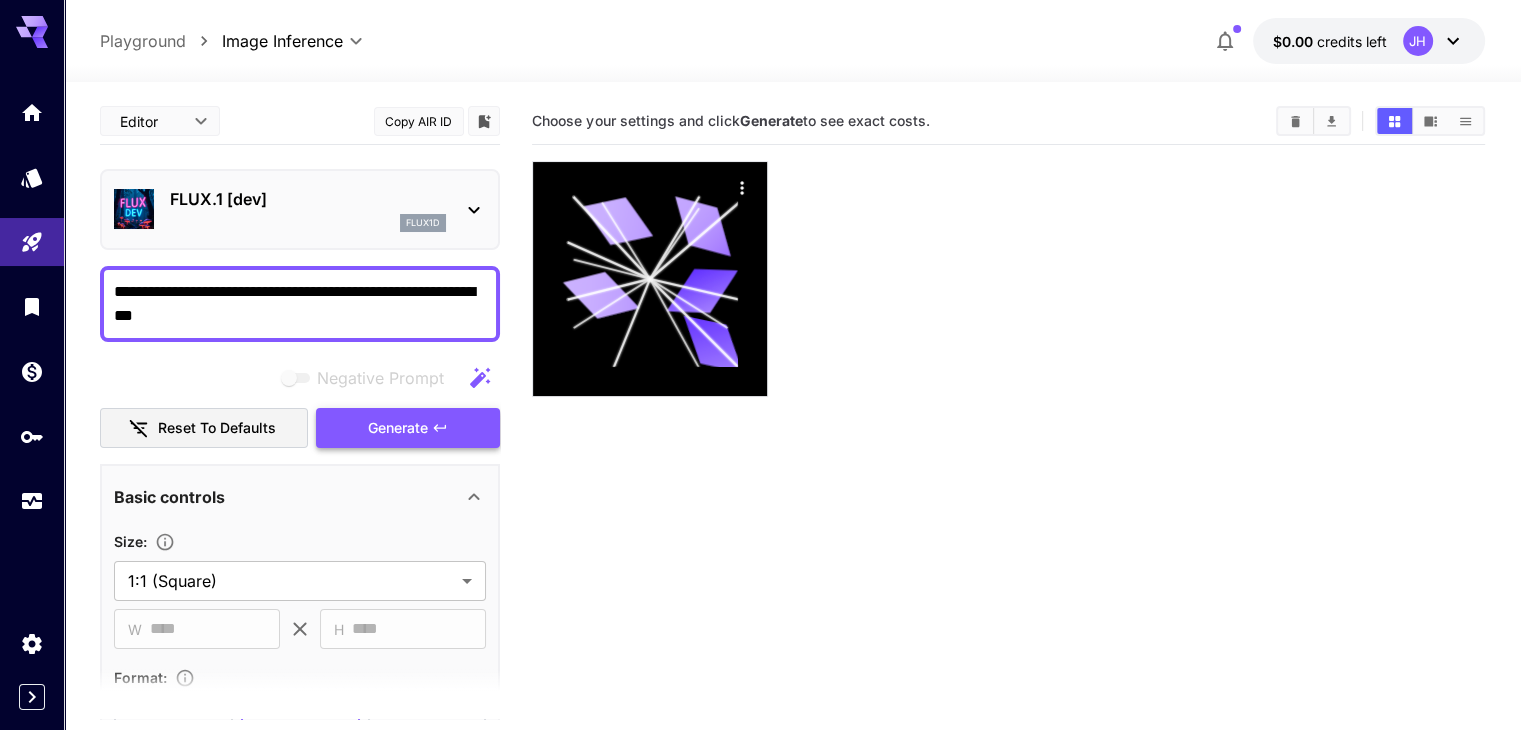 click 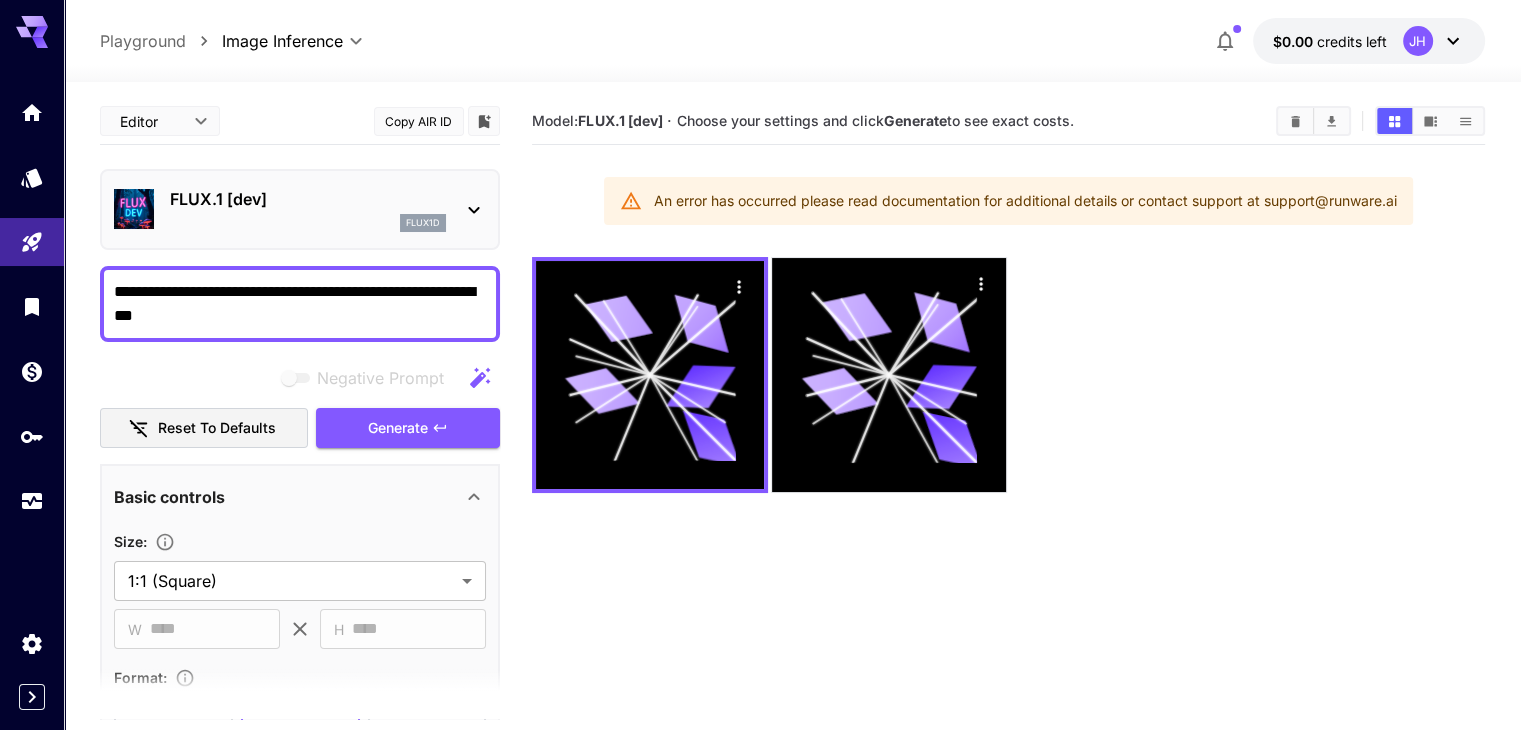 click on "An error has occurred please read documentation for additional details or contact support at support@runware.ai" at bounding box center [1025, 201] 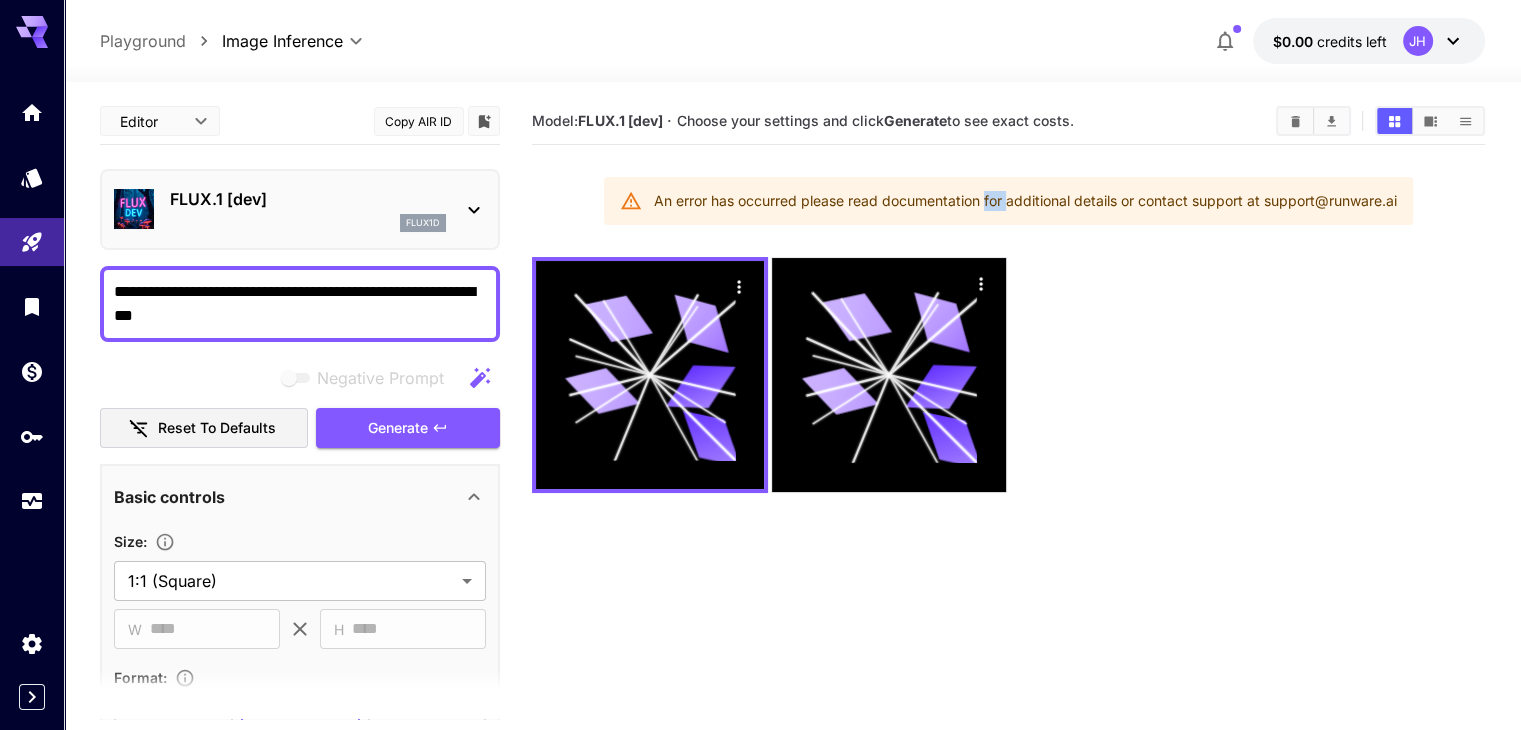 click on "An error has occurred please read documentation for additional details or contact support at support@runware.ai" at bounding box center (1025, 201) 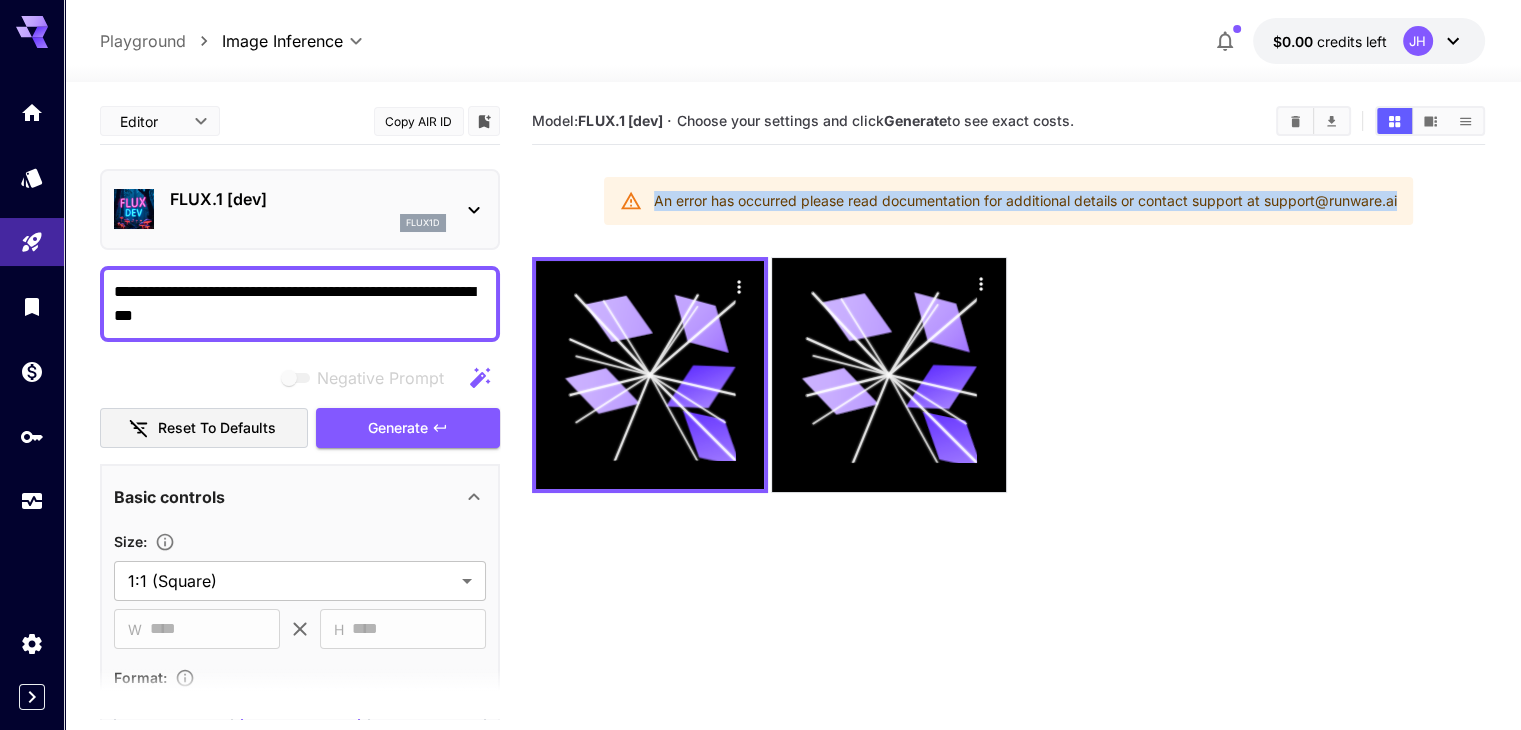 click on "An error has occurred please read documentation for additional details or contact support at support@runware.ai" at bounding box center (1025, 201) 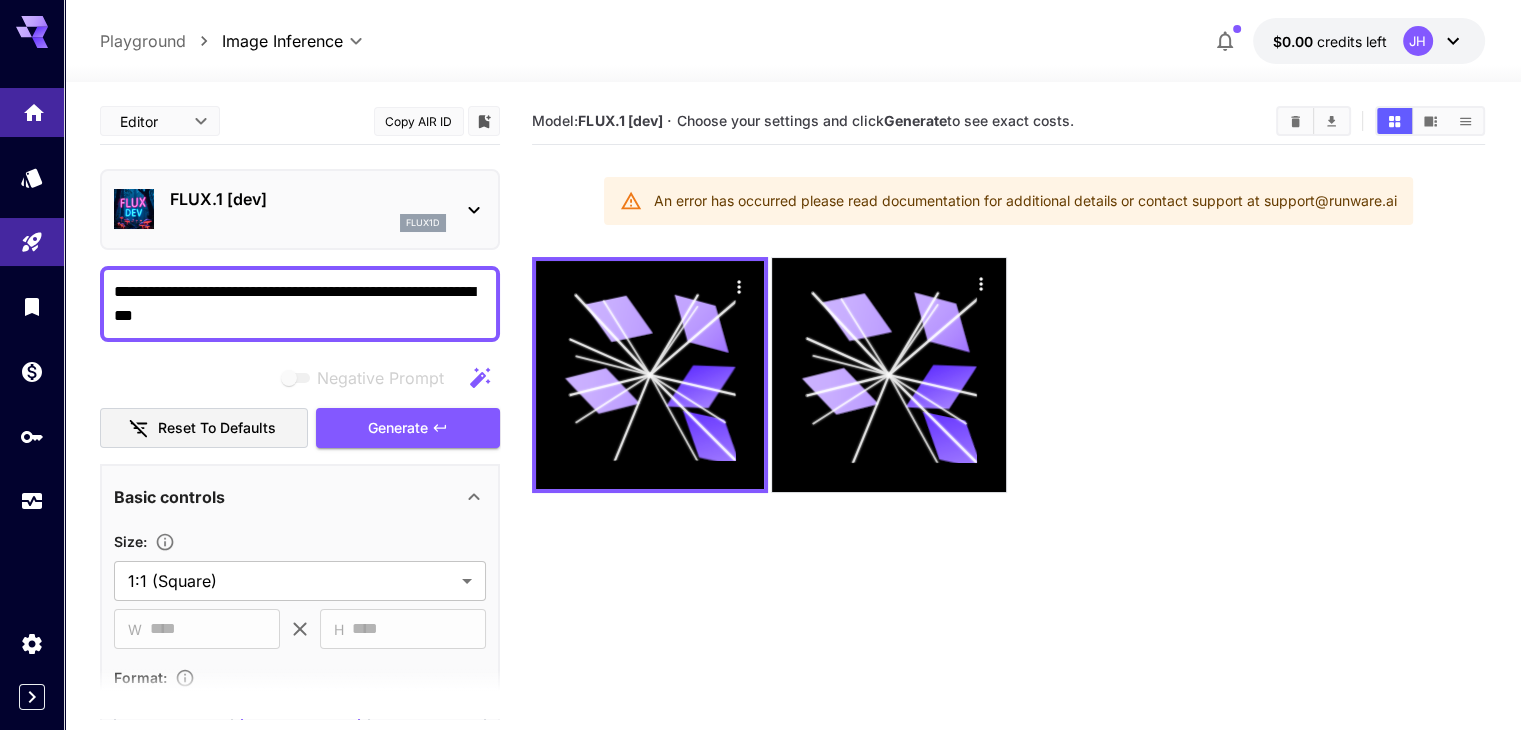 click at bounding box center [32, 112] 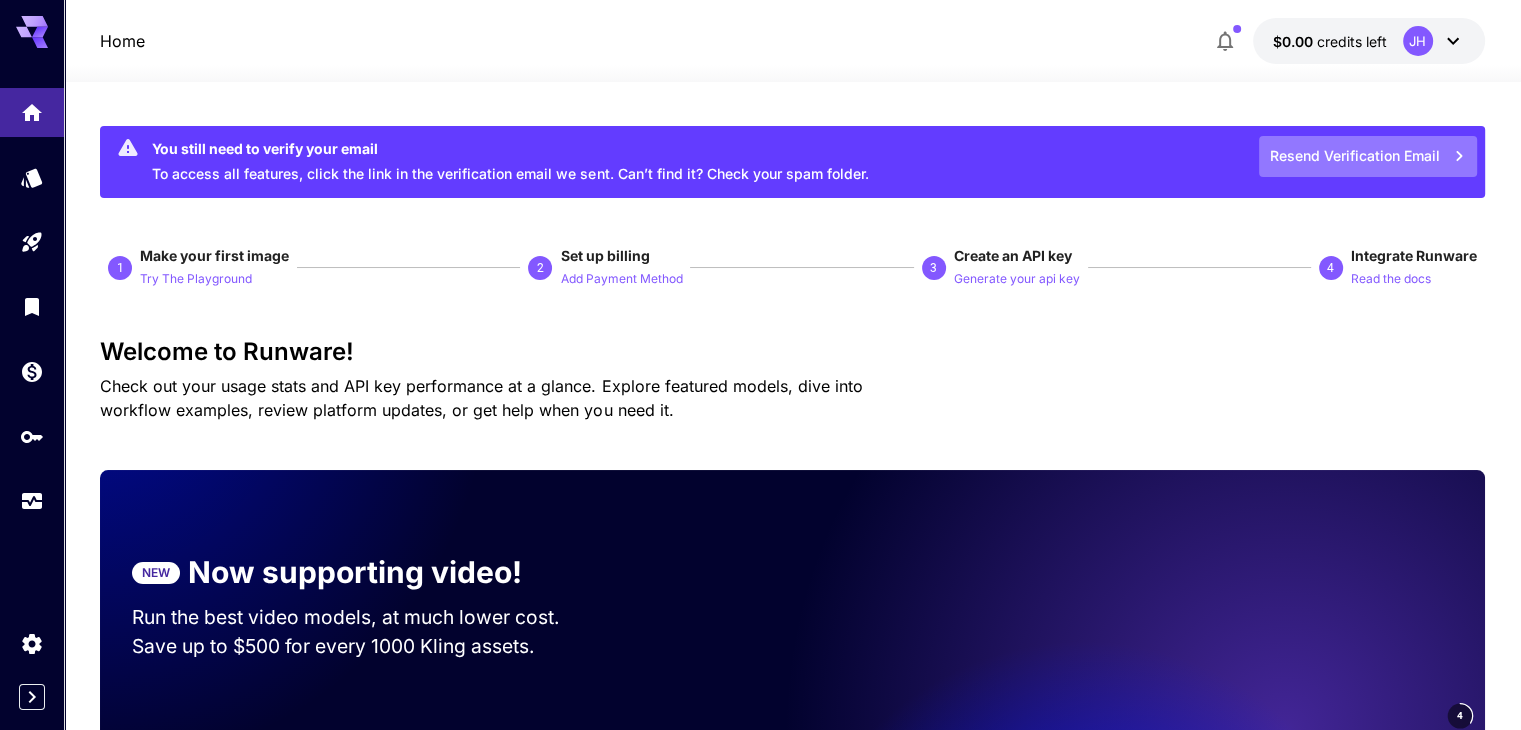 click on "Resend Verification Email" at bounding box center [1368, 156] 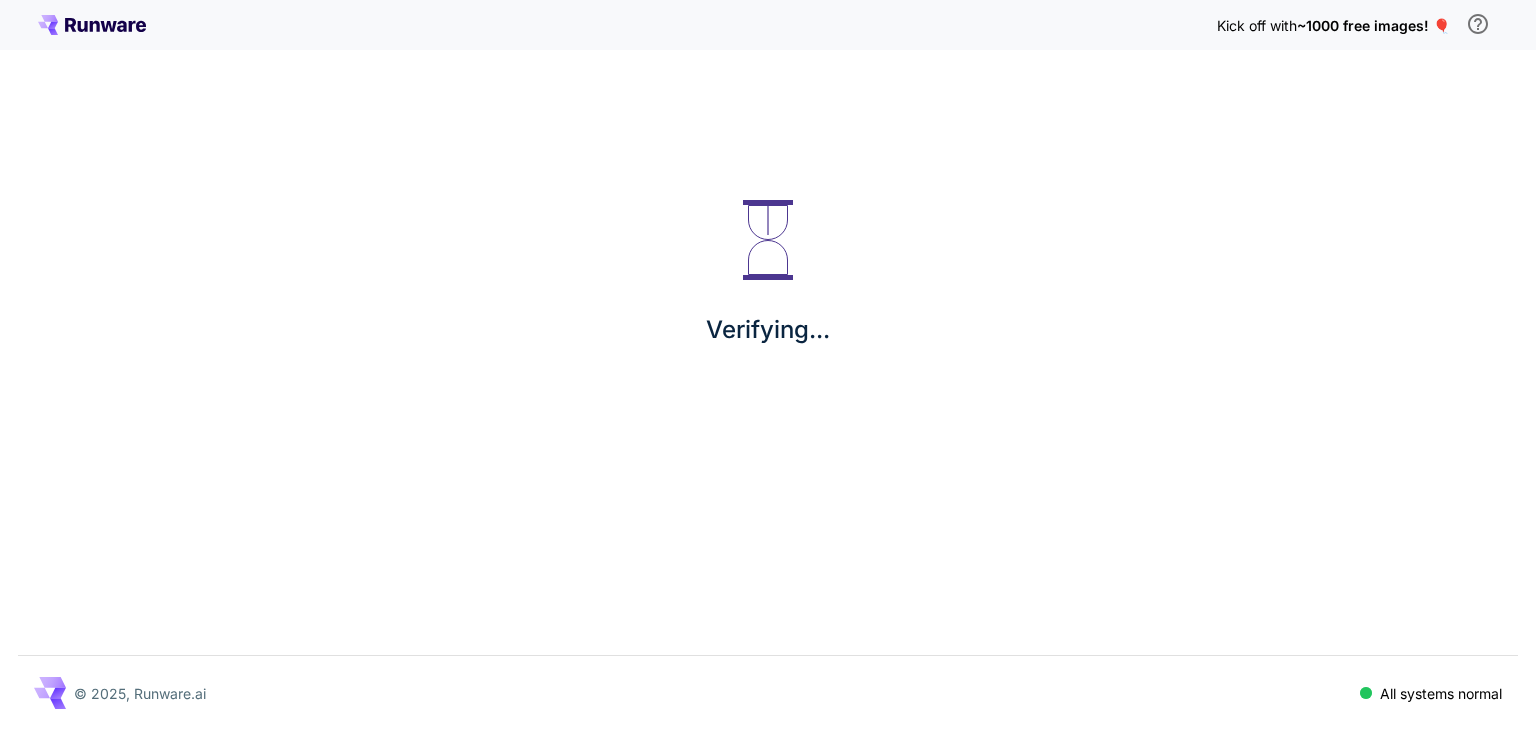 scroll, scrollTop: 0, scrollLeft: 0, axis: both 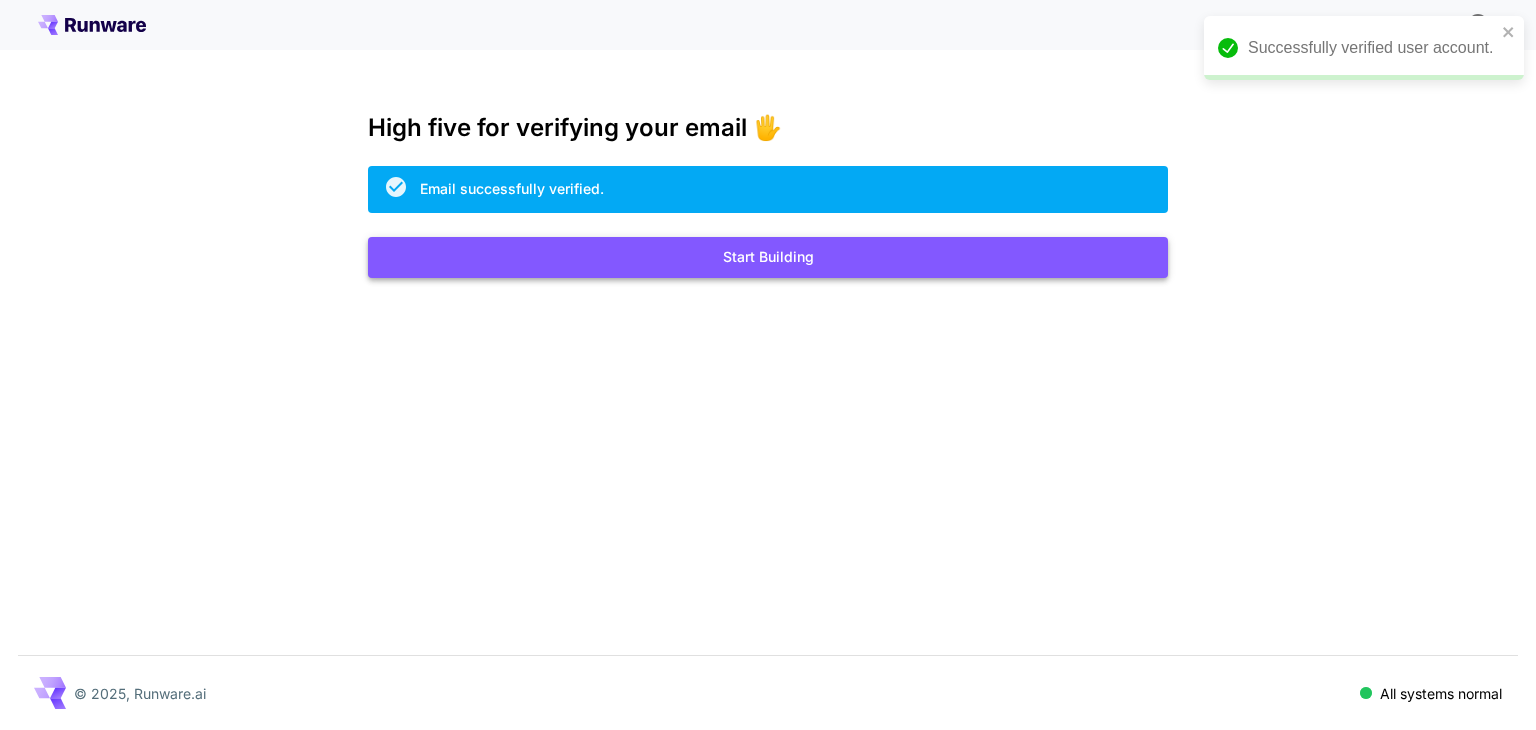 click on "Start Building" at bounding box center (768, 257) 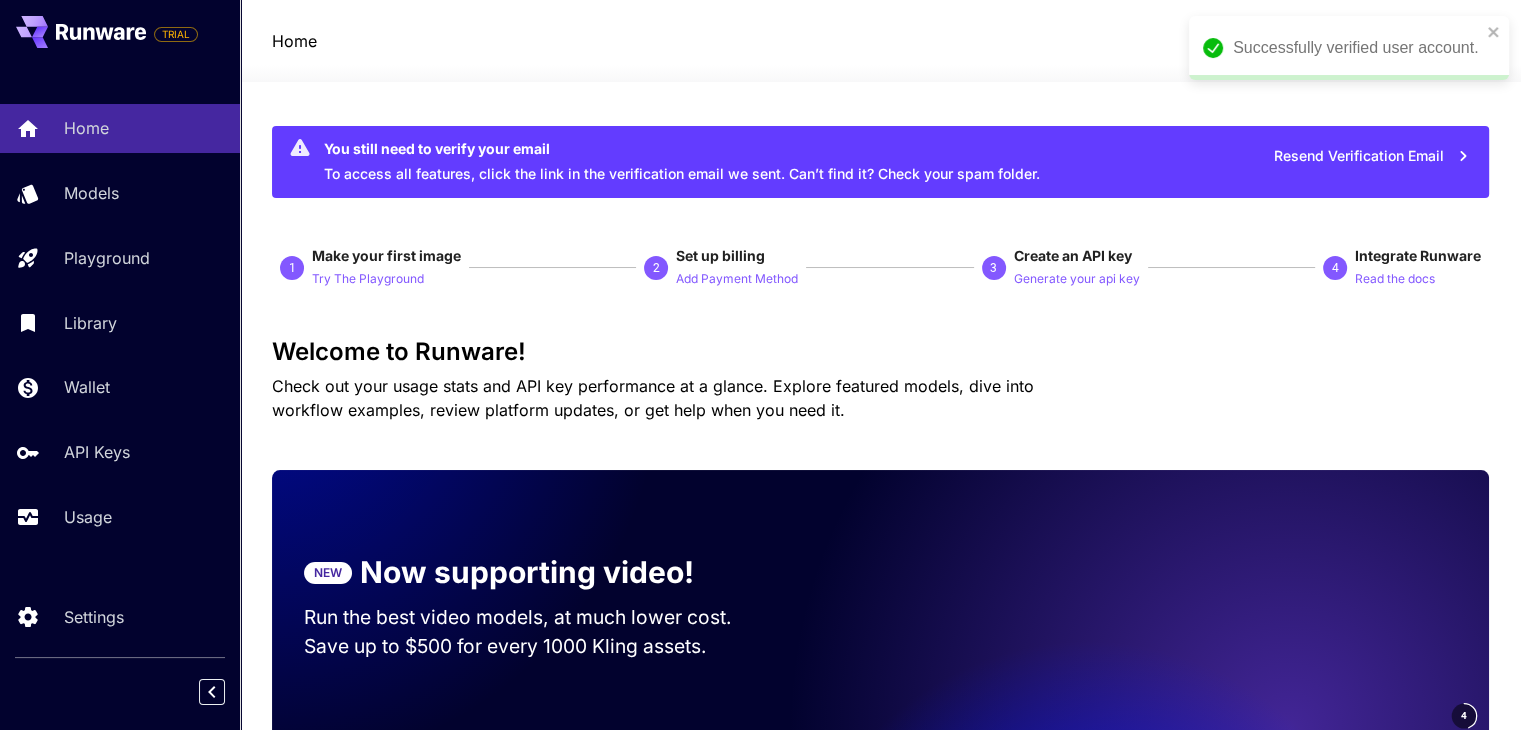 scroll, scrollTop: 12, scrollLeft: 0, axis: vertical 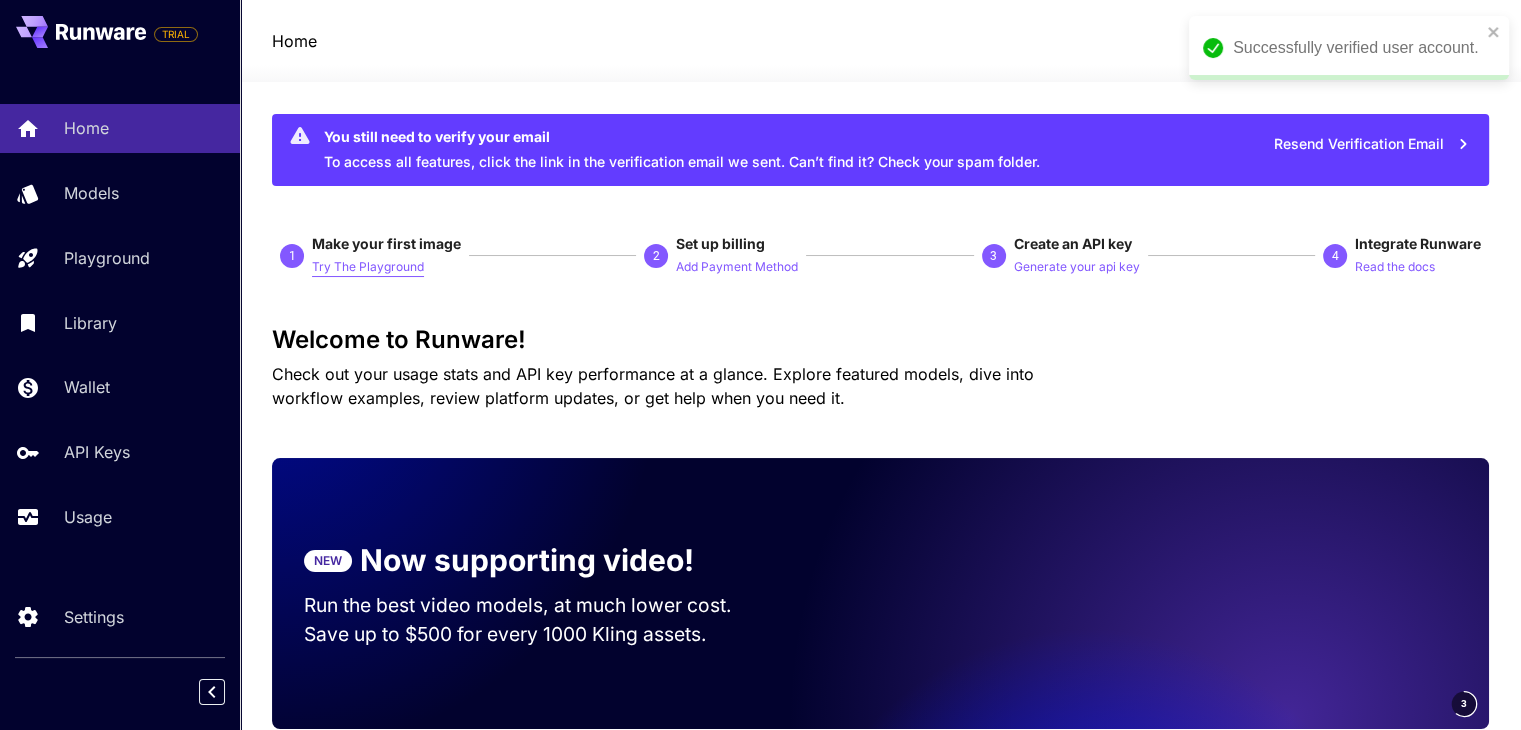 click on "Try The Playground" at bounding box center [368, 267] 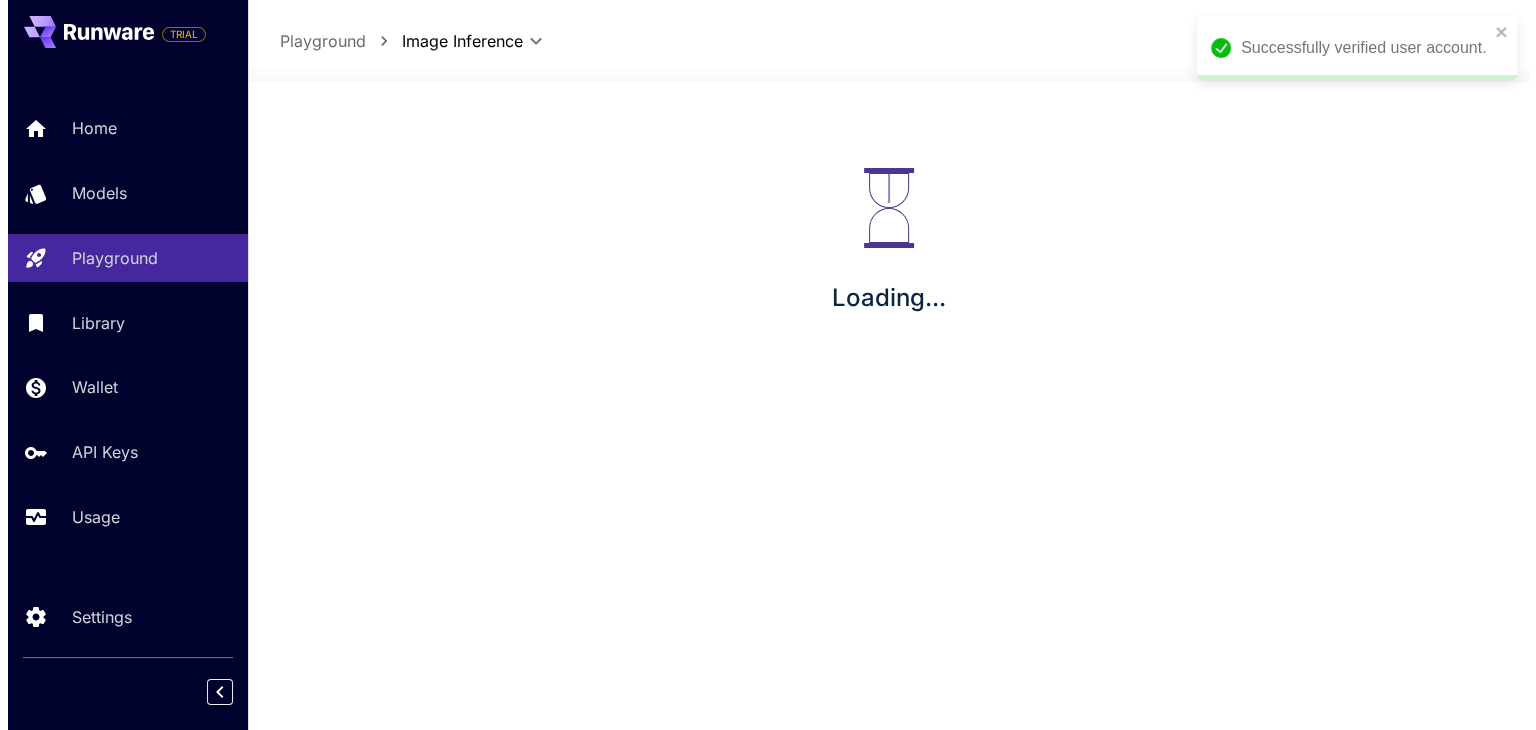 scroll, scrollTop: 0, scrollLeft: 0, axis: both 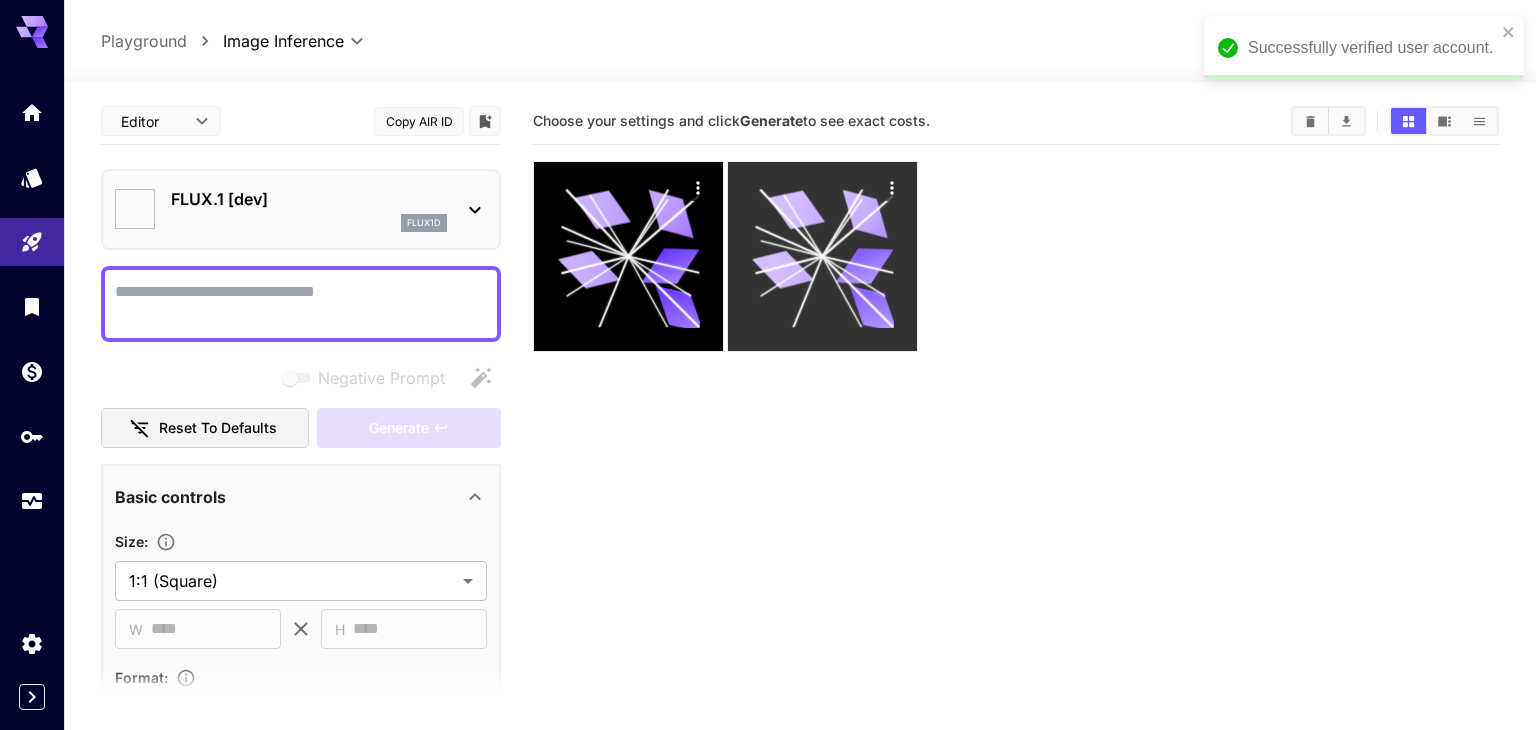 type on "**********" 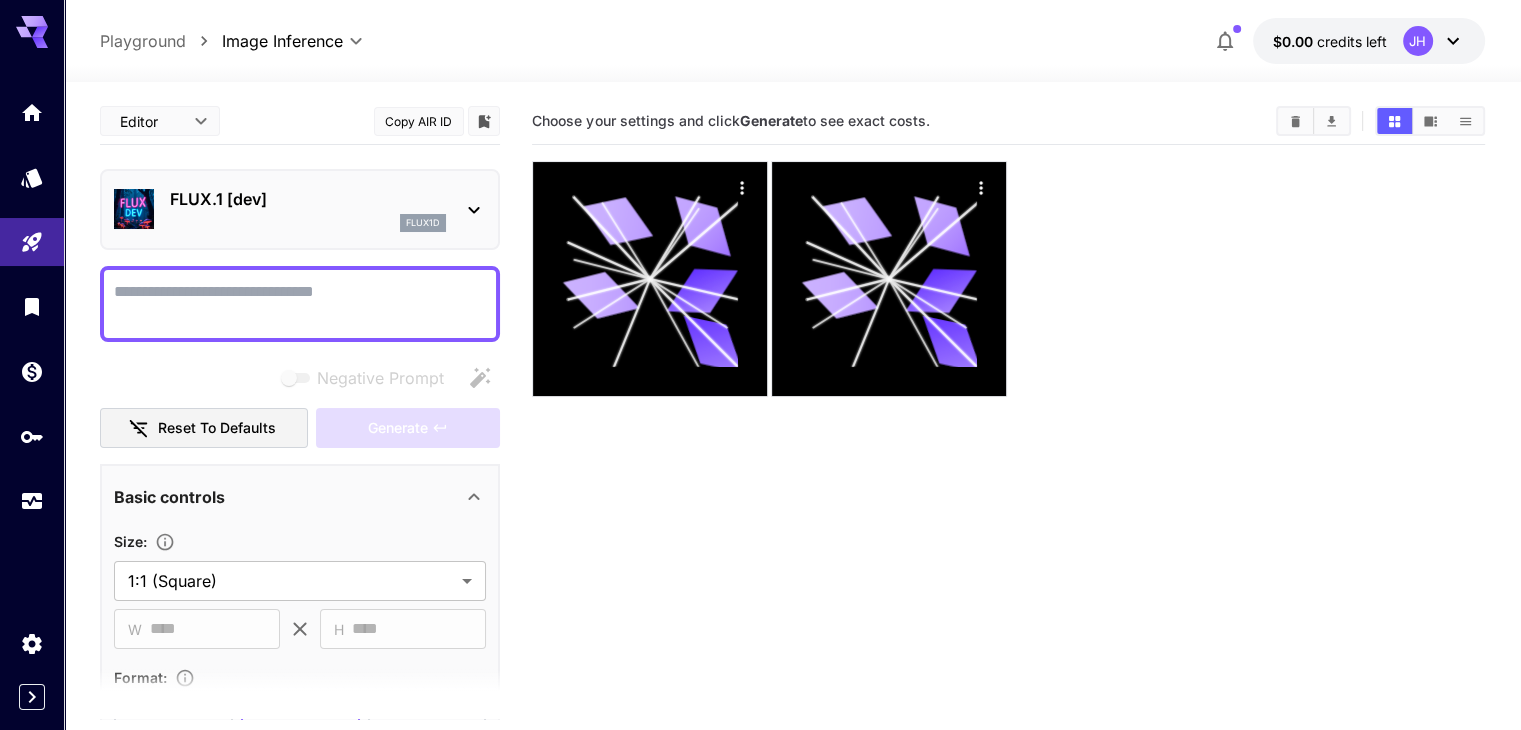 click on "Negative Prompt" at bounding box center (300, 304) 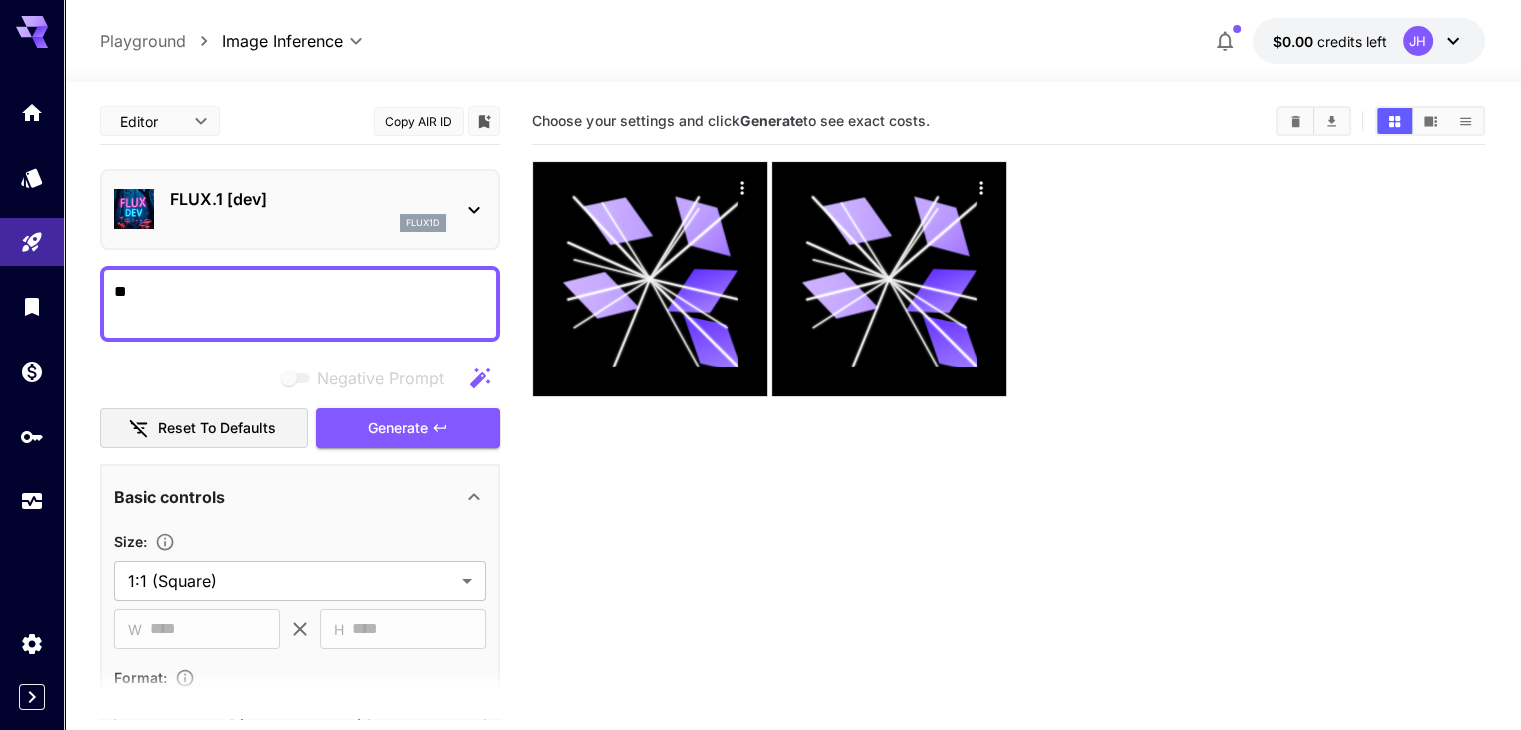 type on "*" 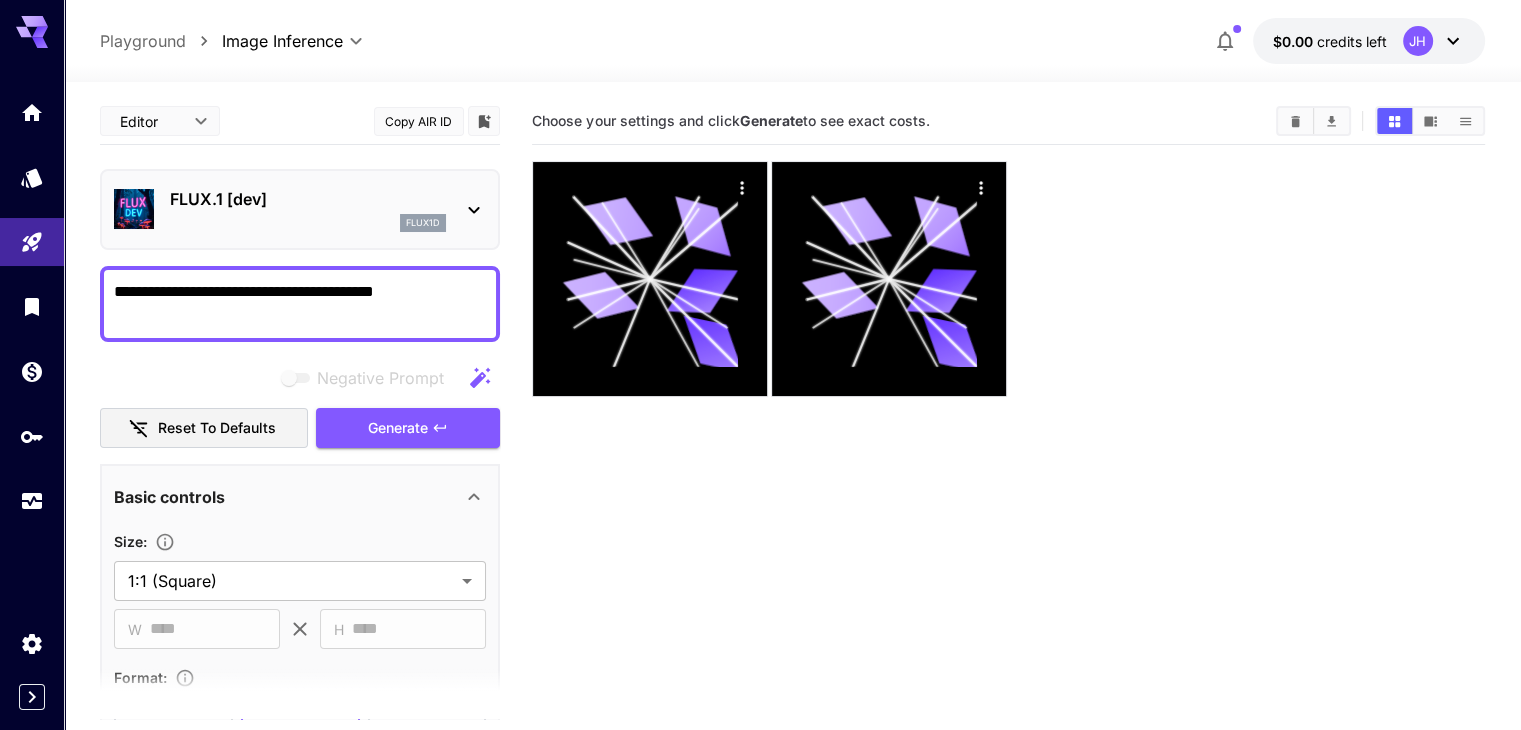 click on "Choose your settings and click  Generate  to see exact costs." at bounding box center [1008, 463] 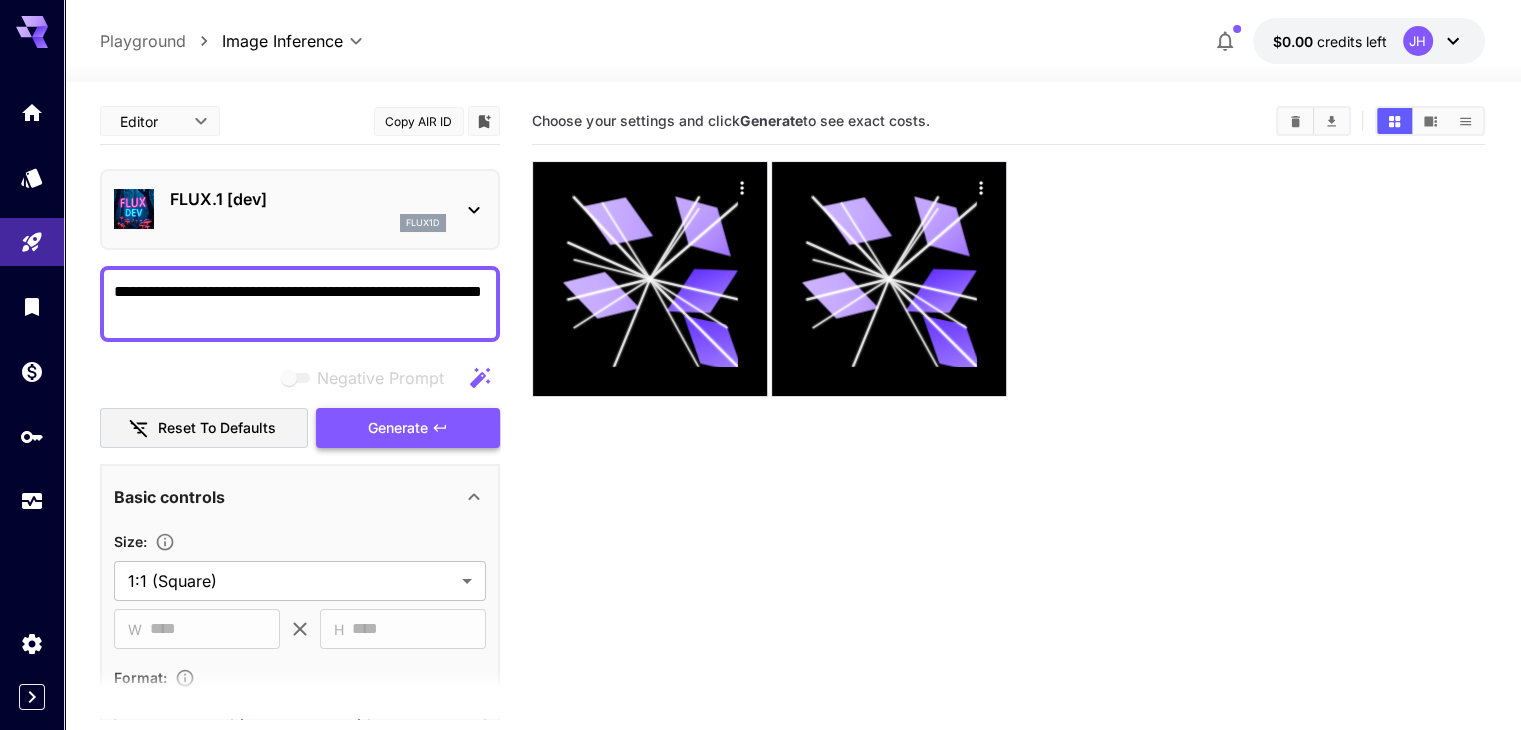 type on "**********" 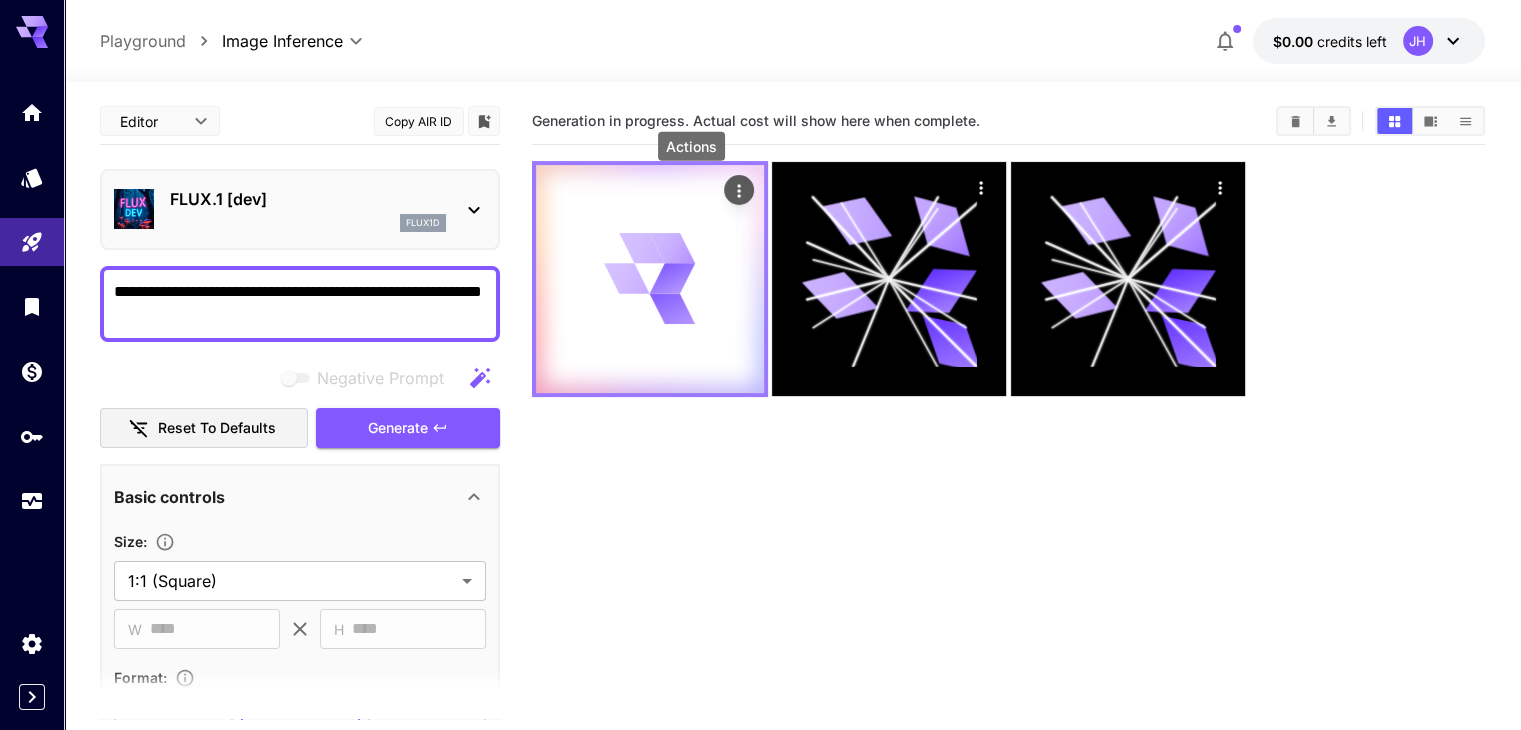 click 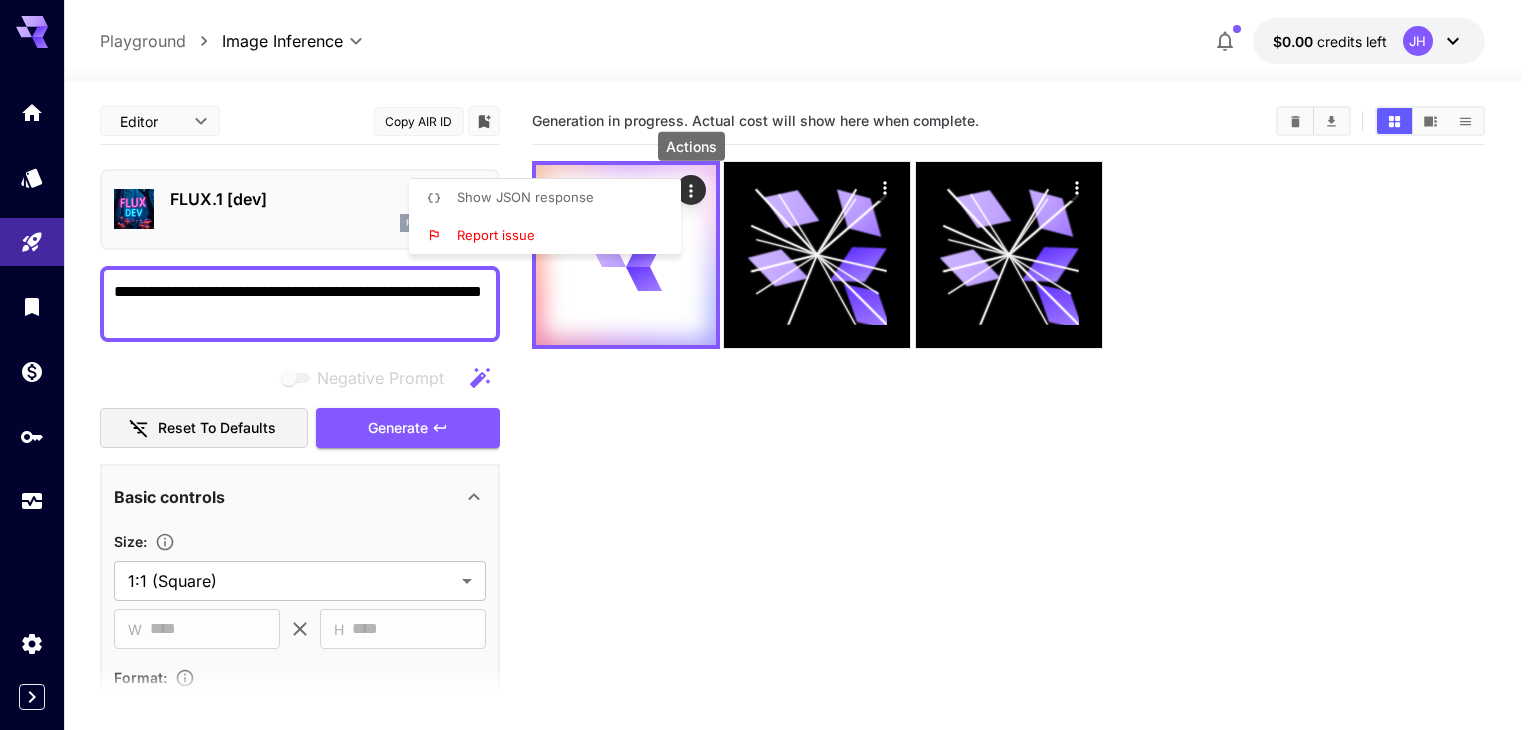 click at bounding box center (768, 365) 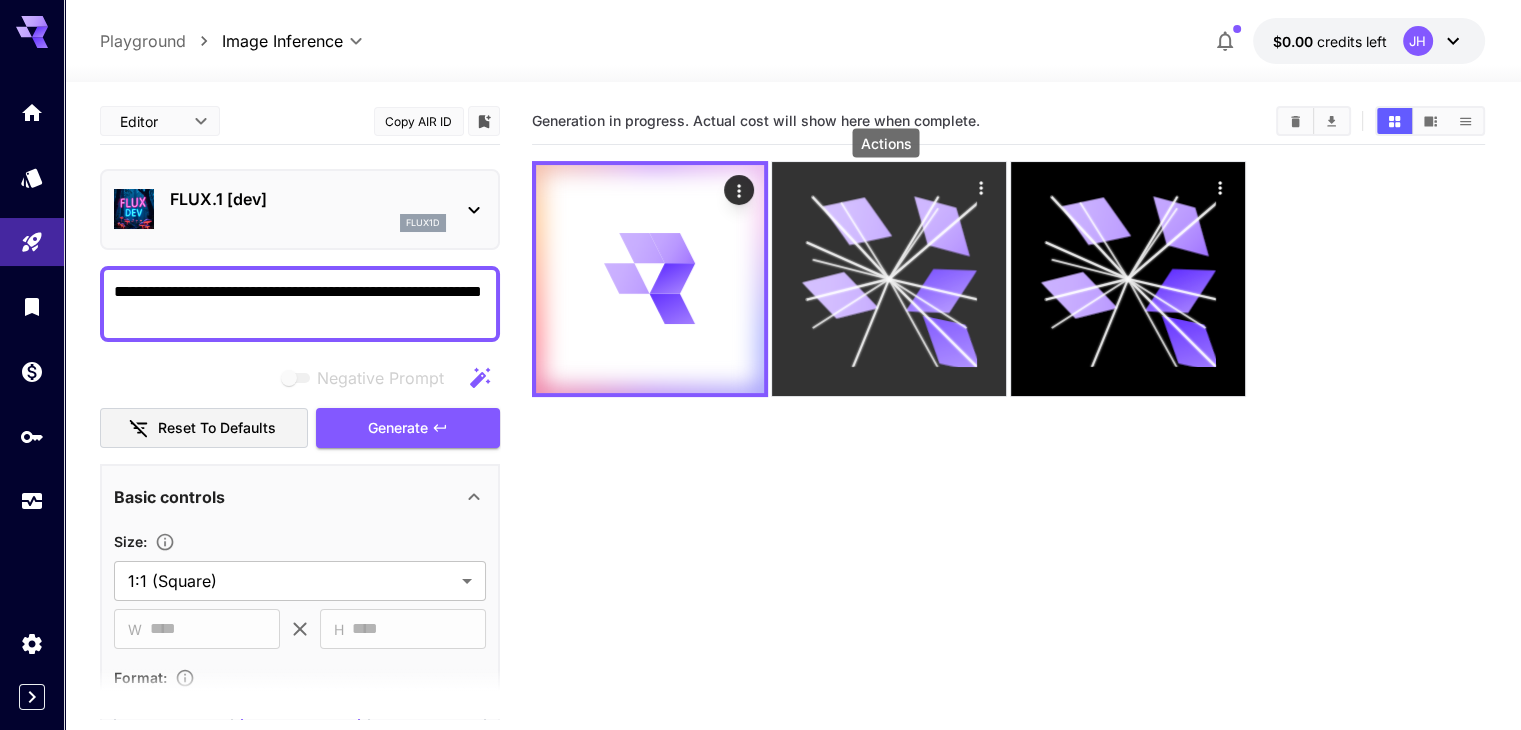 click 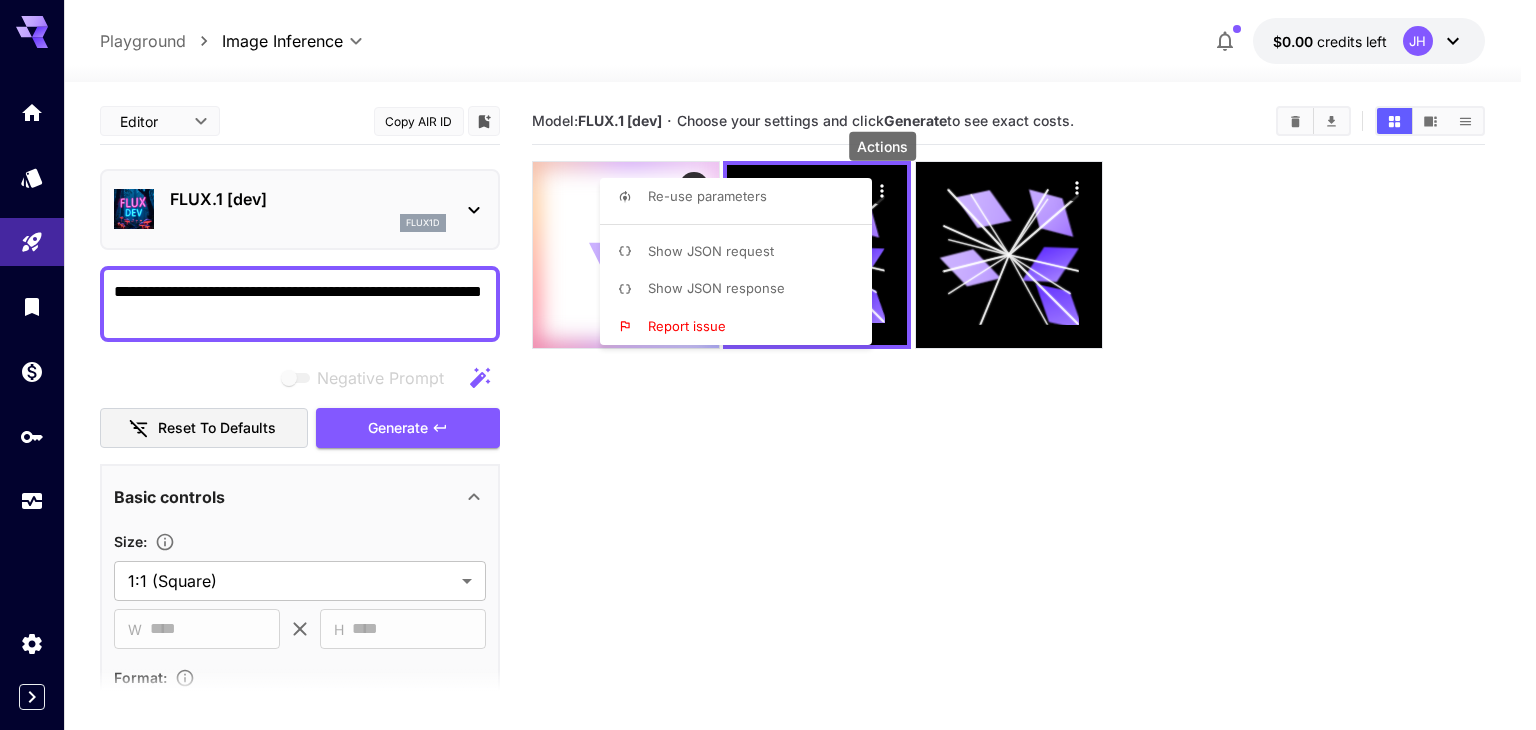click on "Report issue" at bounding box center (742, 327) 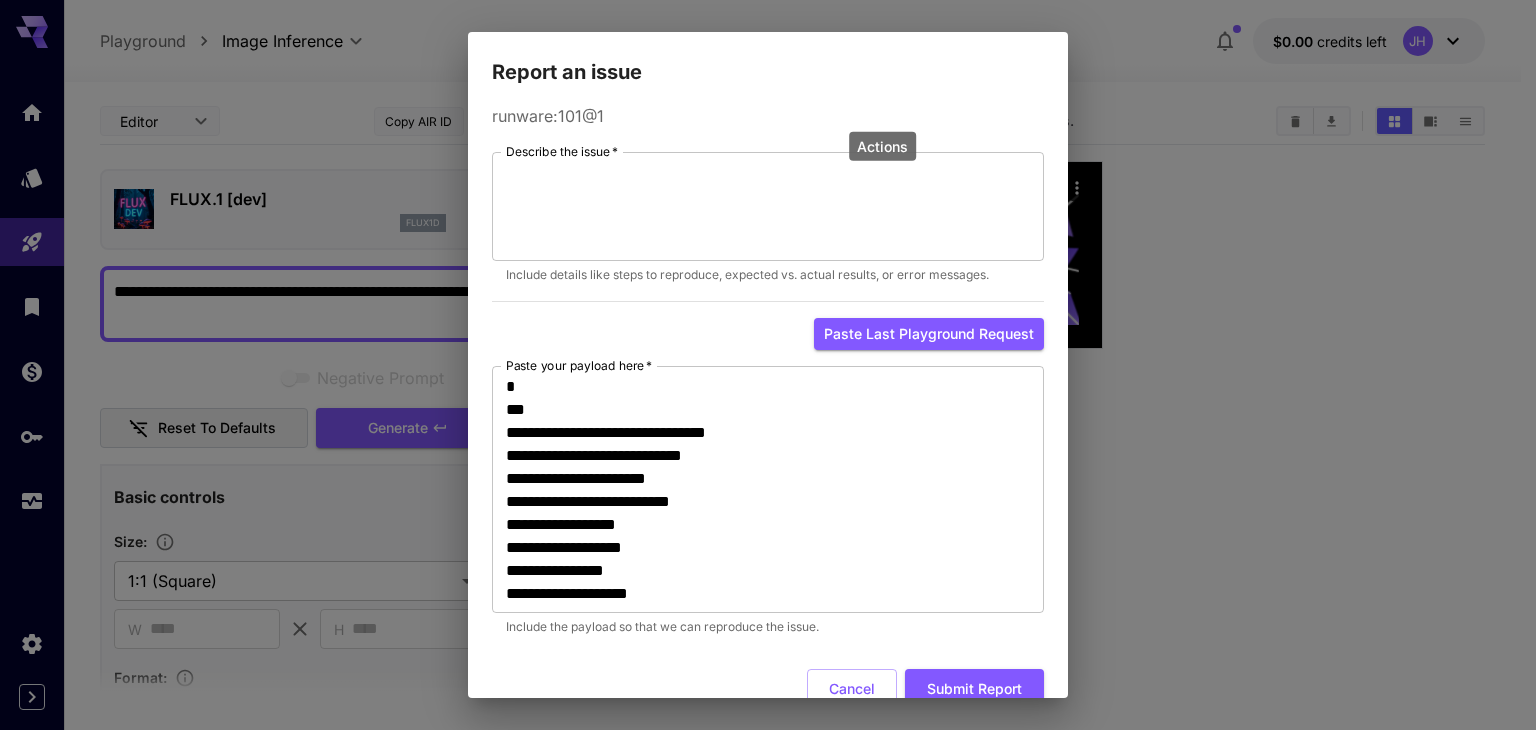 click on "**********" at bounding box center (768, 365) 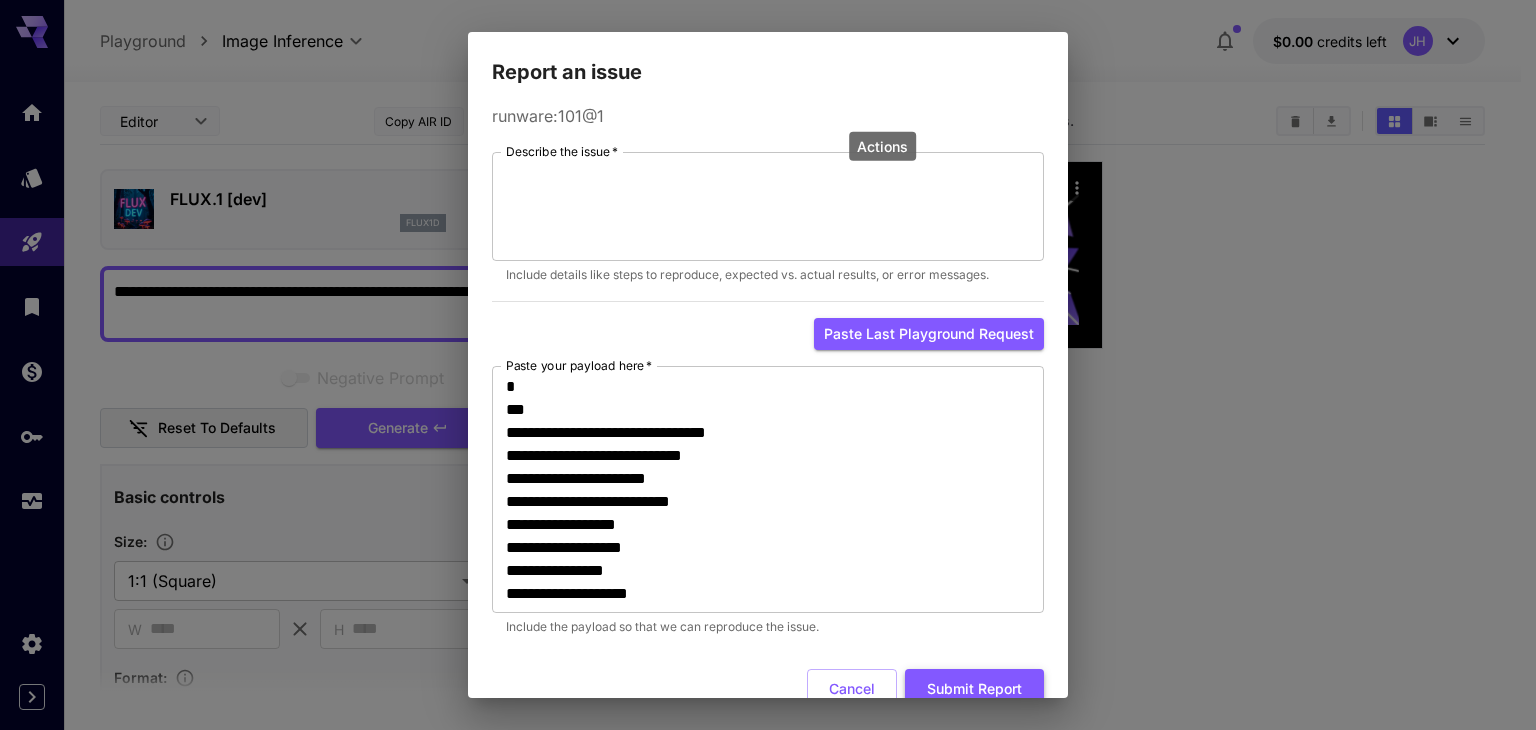 click on "Submit Report" at bounding box center [974, 689] 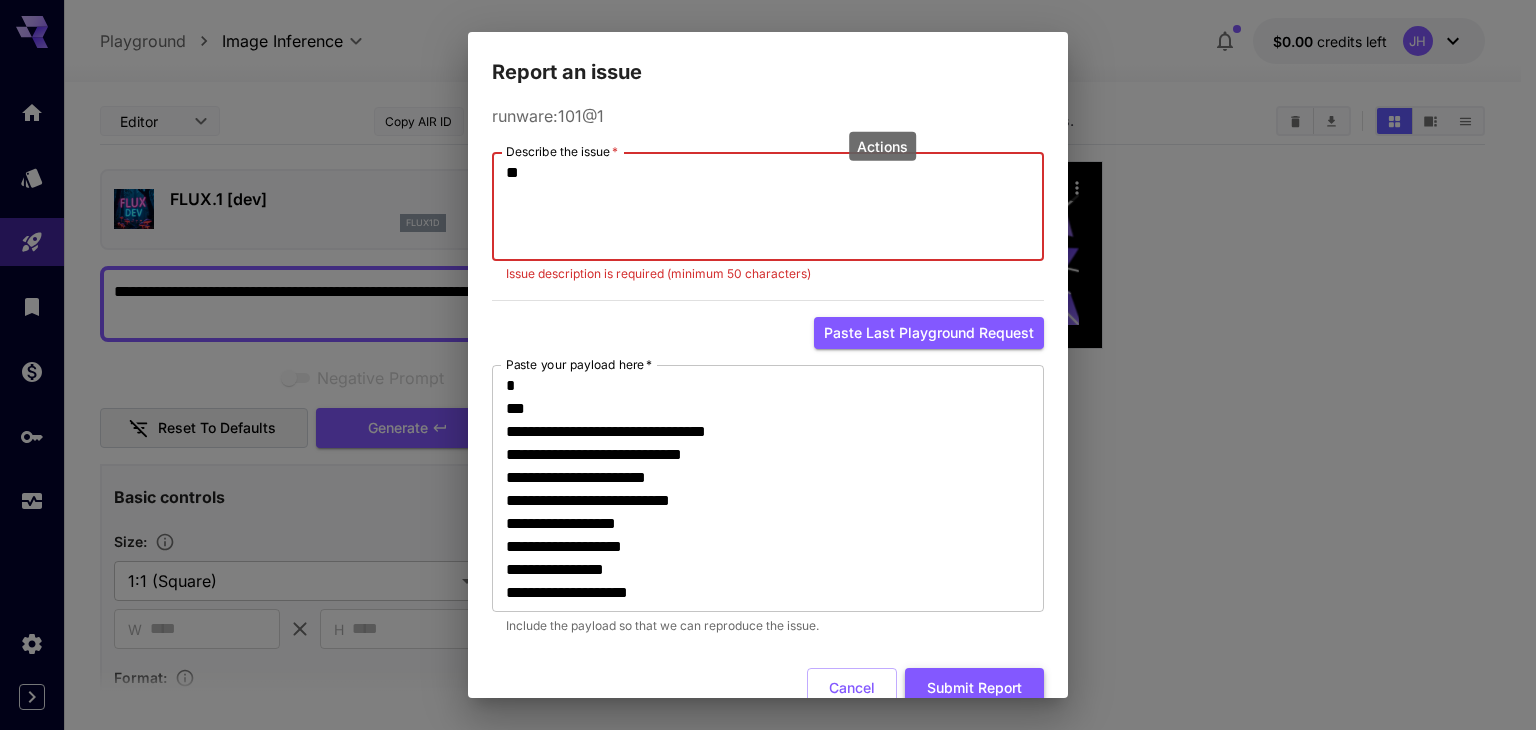 type on "**" 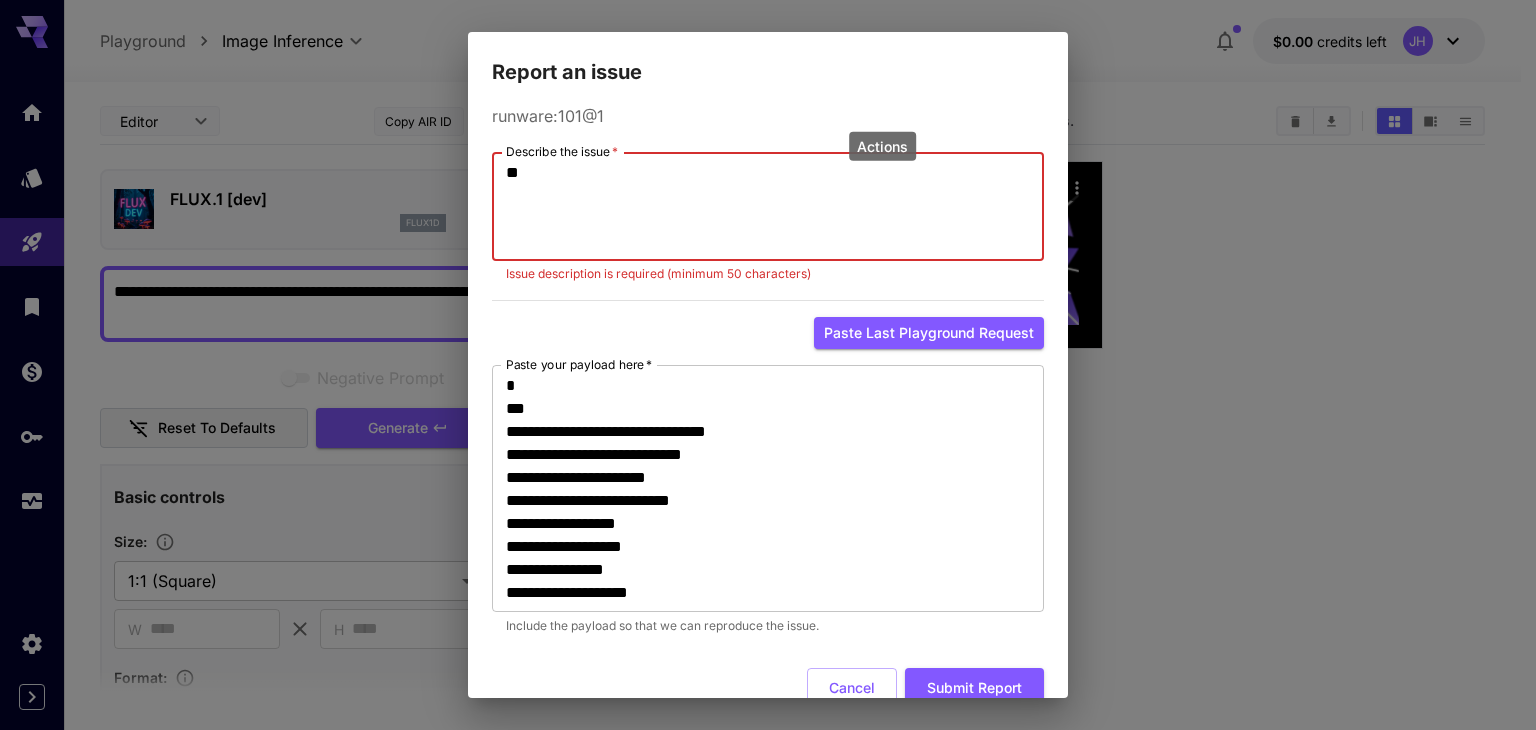 click on "**********" at bounding box center (768, 365) 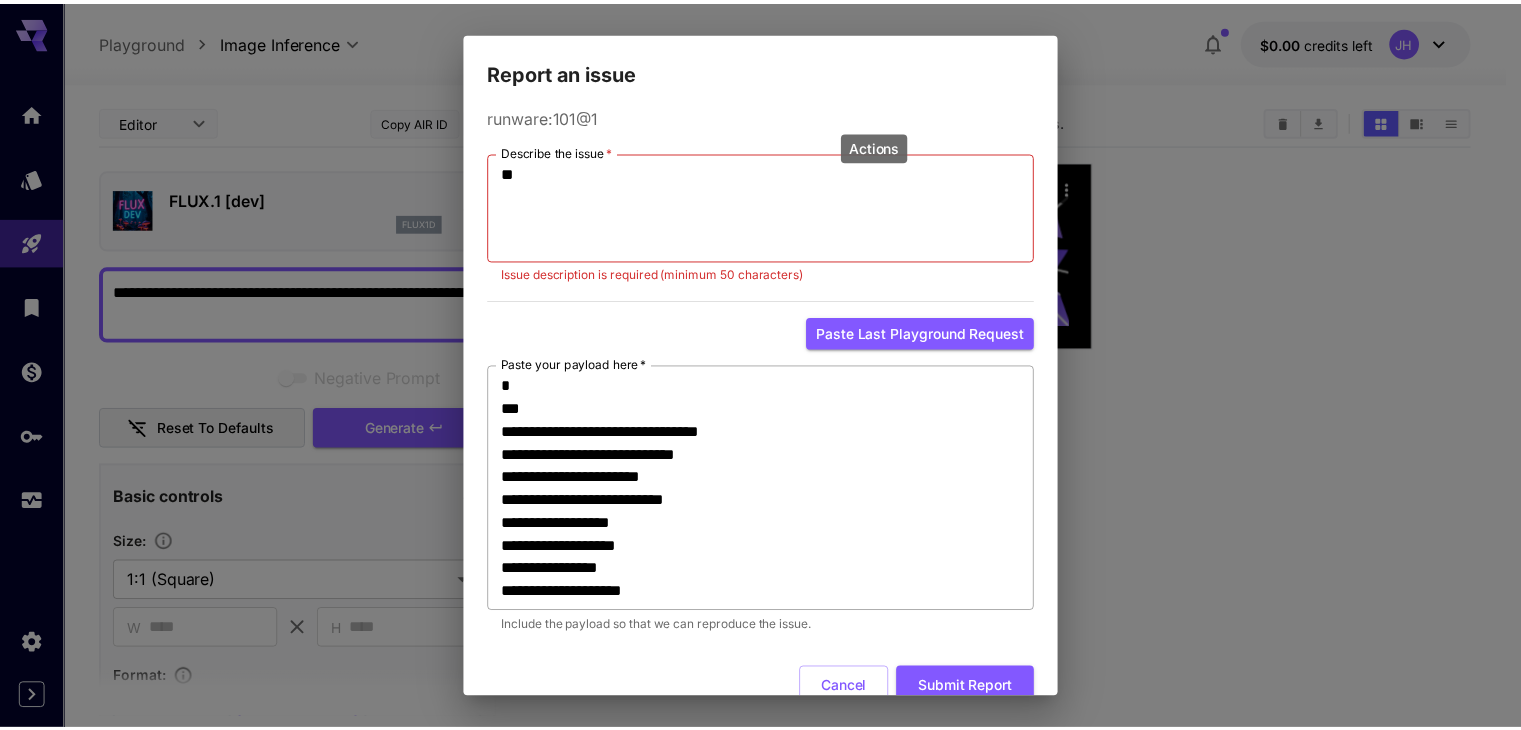 scroll, scrollTop: 298, scrollLeft: 0, axis: vertical 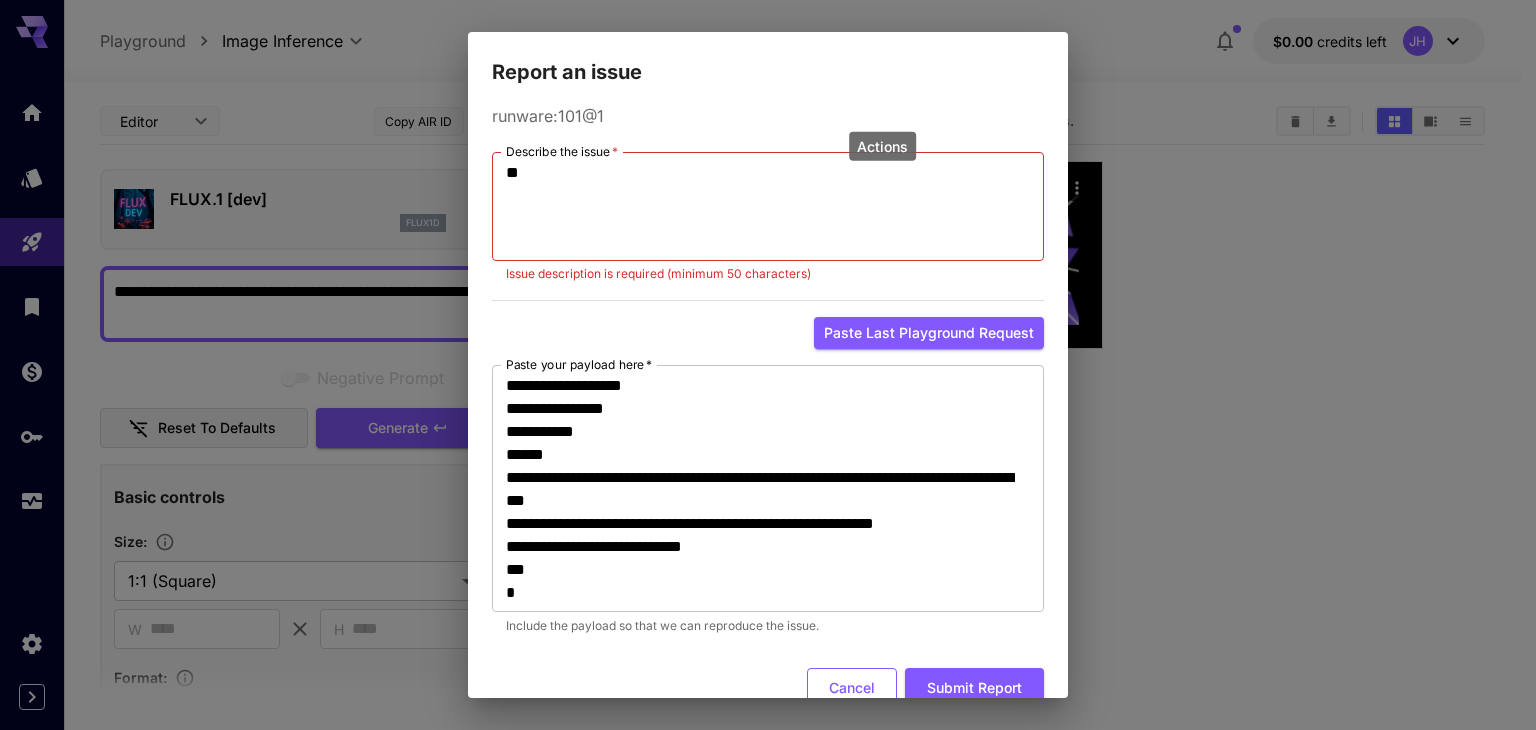 click on "Cancel" at bounding box center [852, 688] 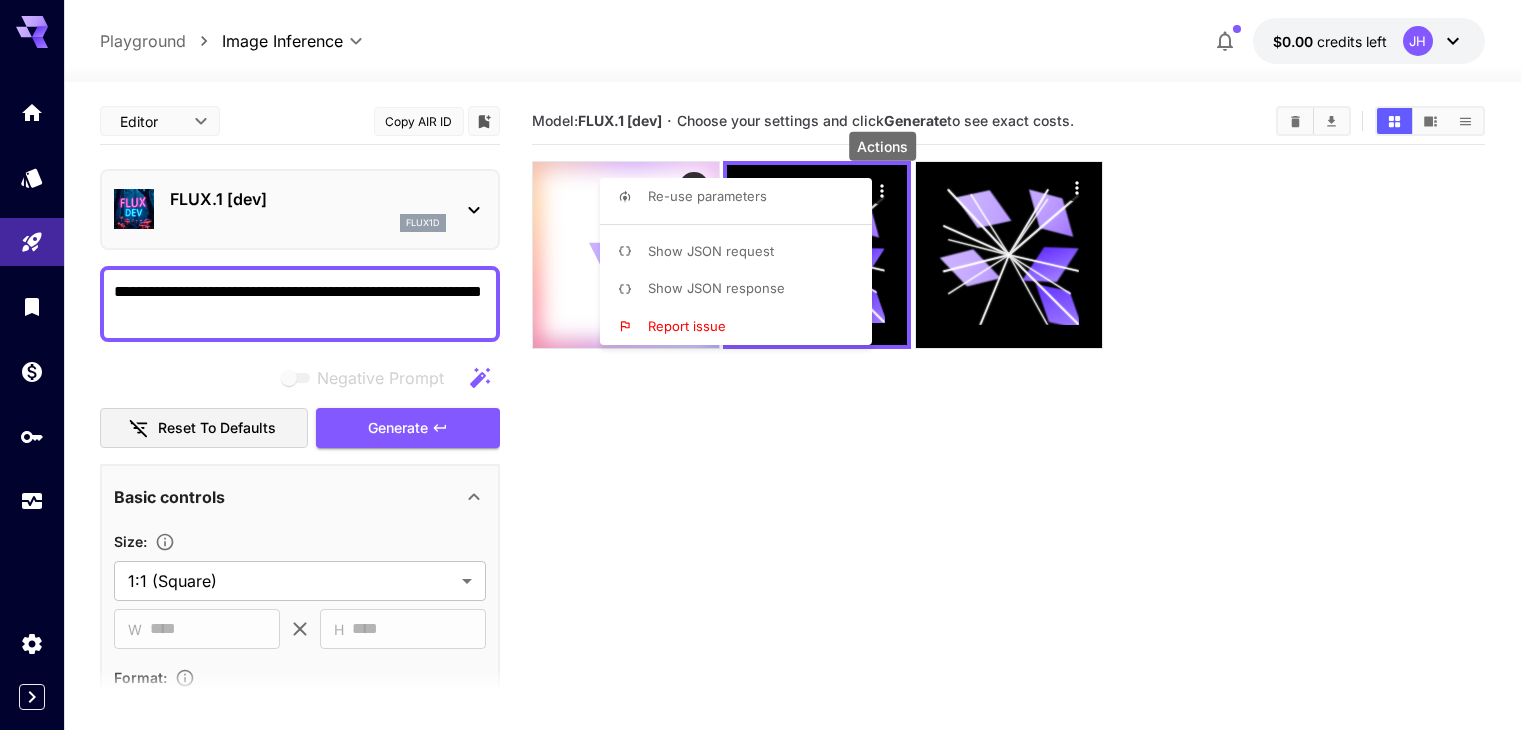 click at bounding box center [768, 365] 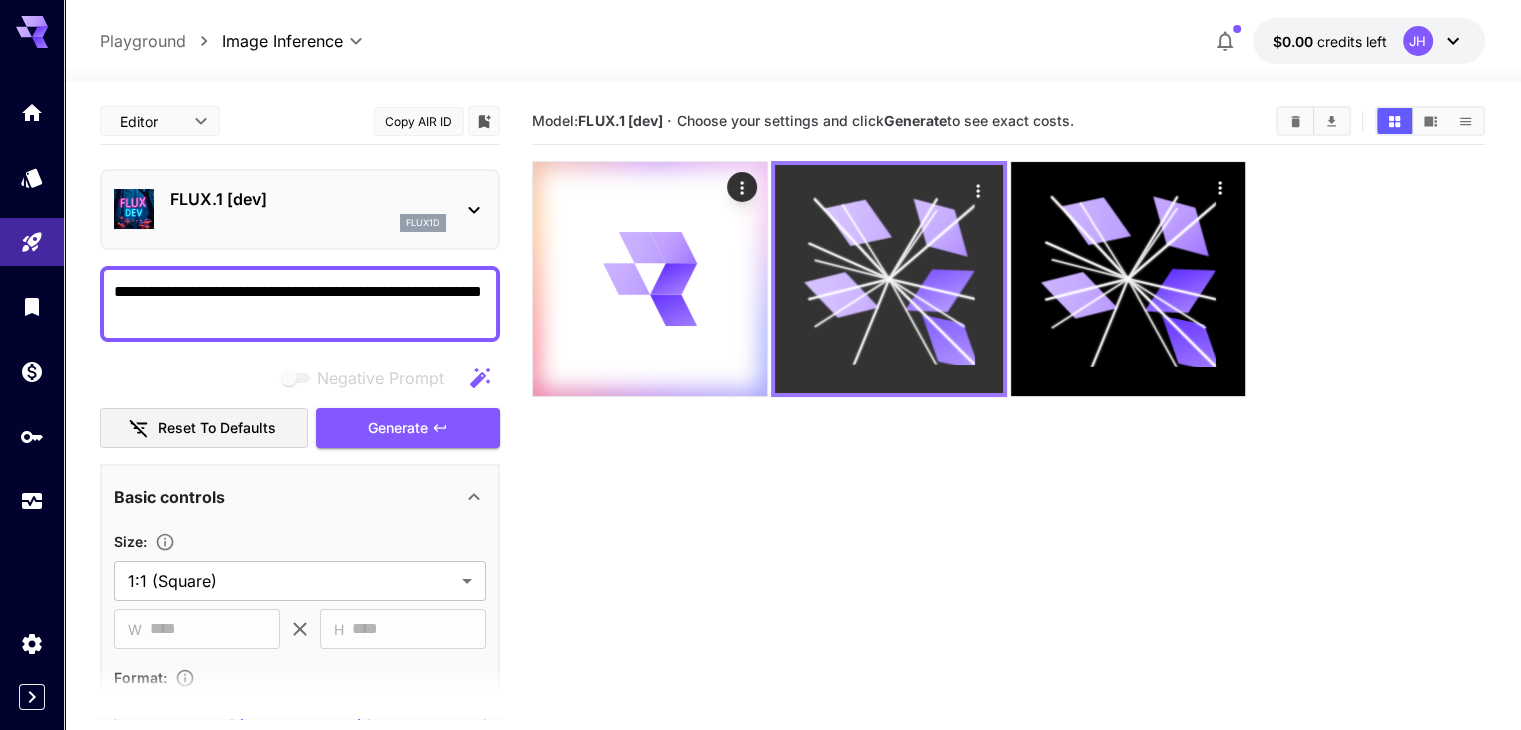 click 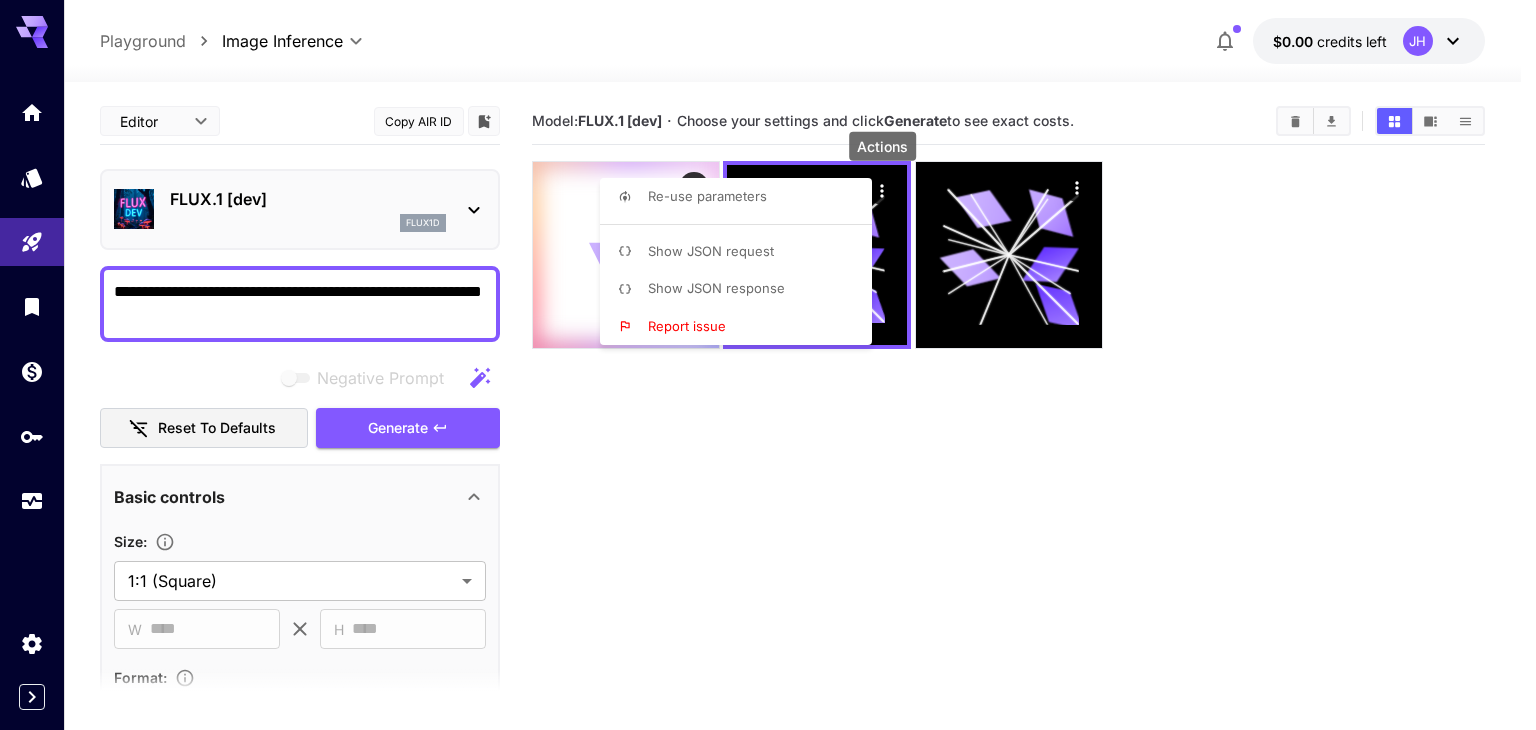 click at bounding box center (768, 365) 